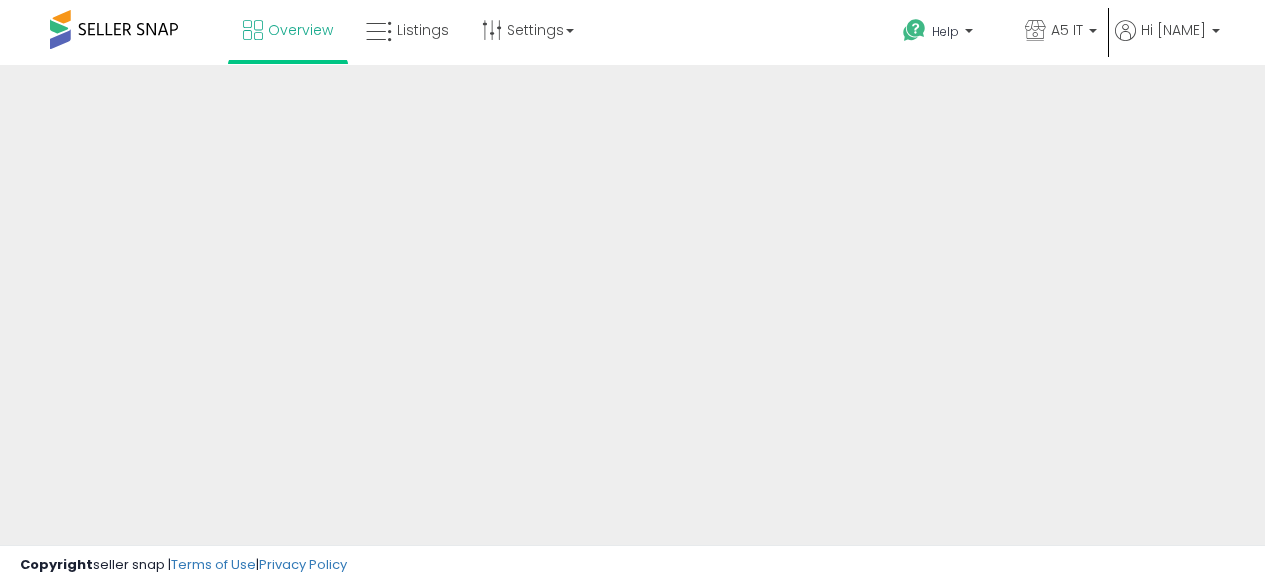 scroll, scrollTop: 0, scrollLeft: 0, axis: both 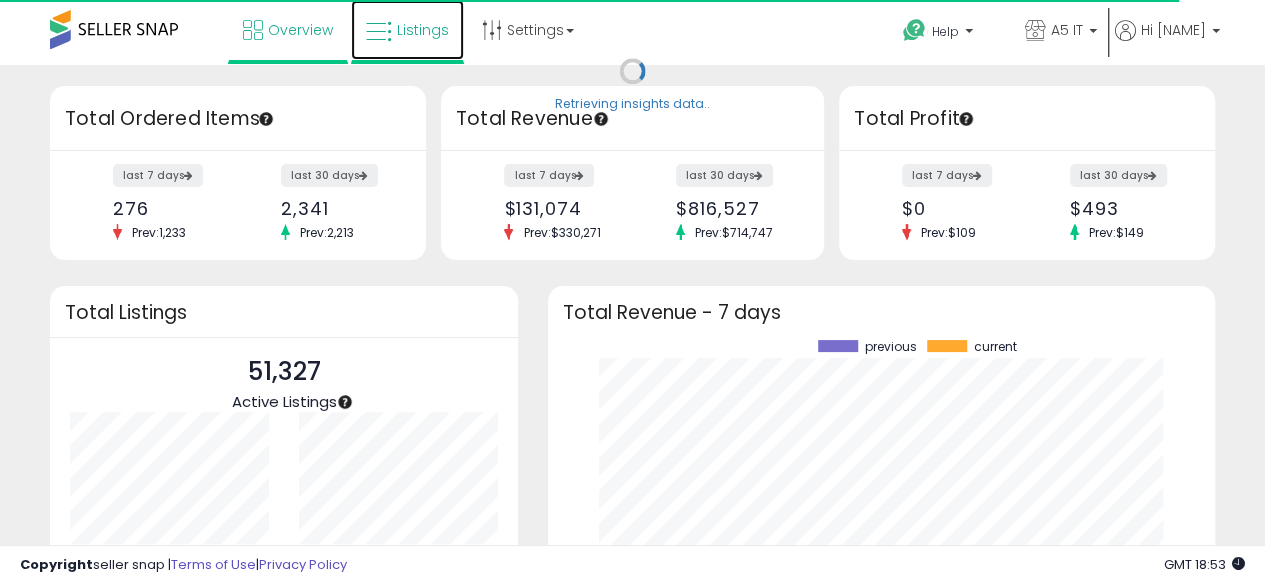 click on "Listings" at bounding box center (407, 30) 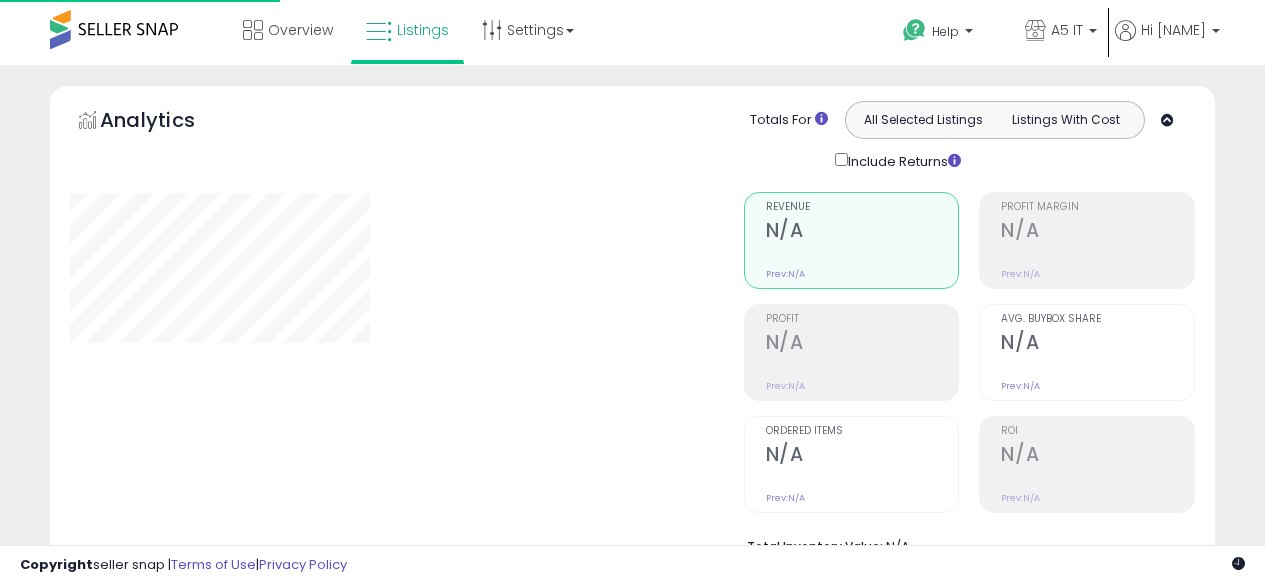 scroll, scrollTop: 0, scrollLeft: 0, axis: both 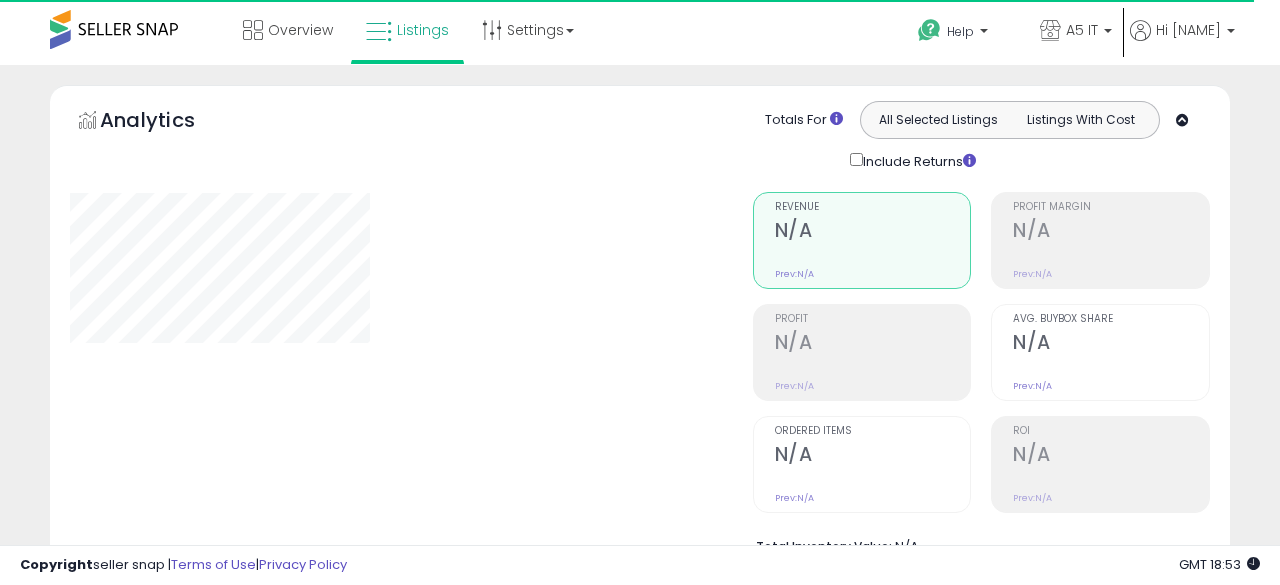 type on "*******" 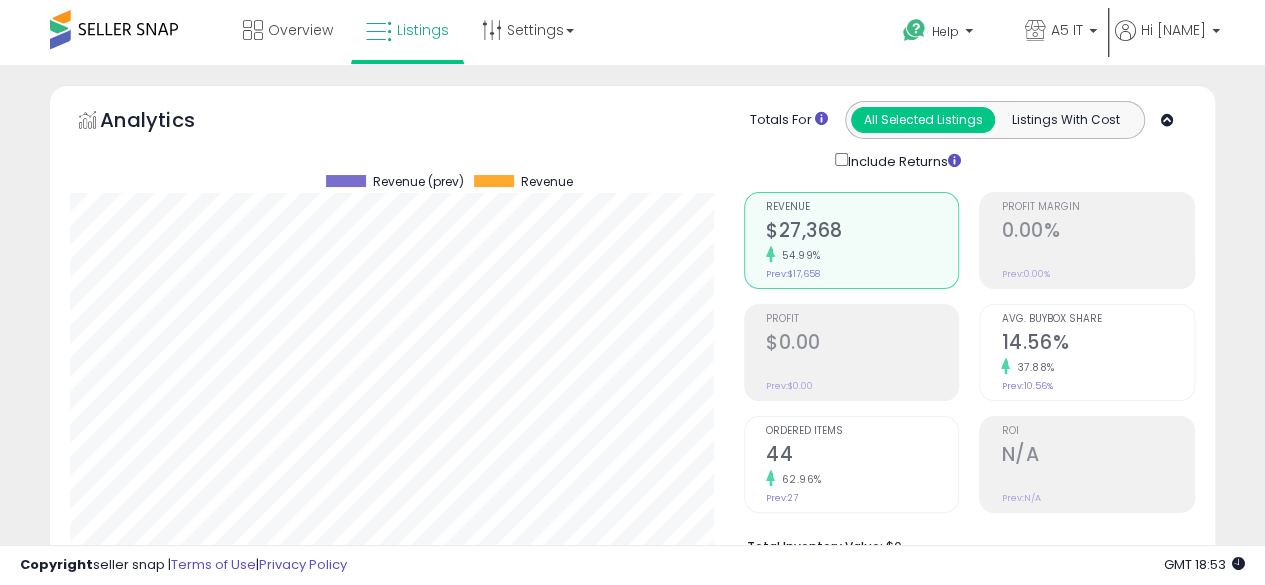scroll, scrollTop: 999590, scrollLeft: 999326, axis: both 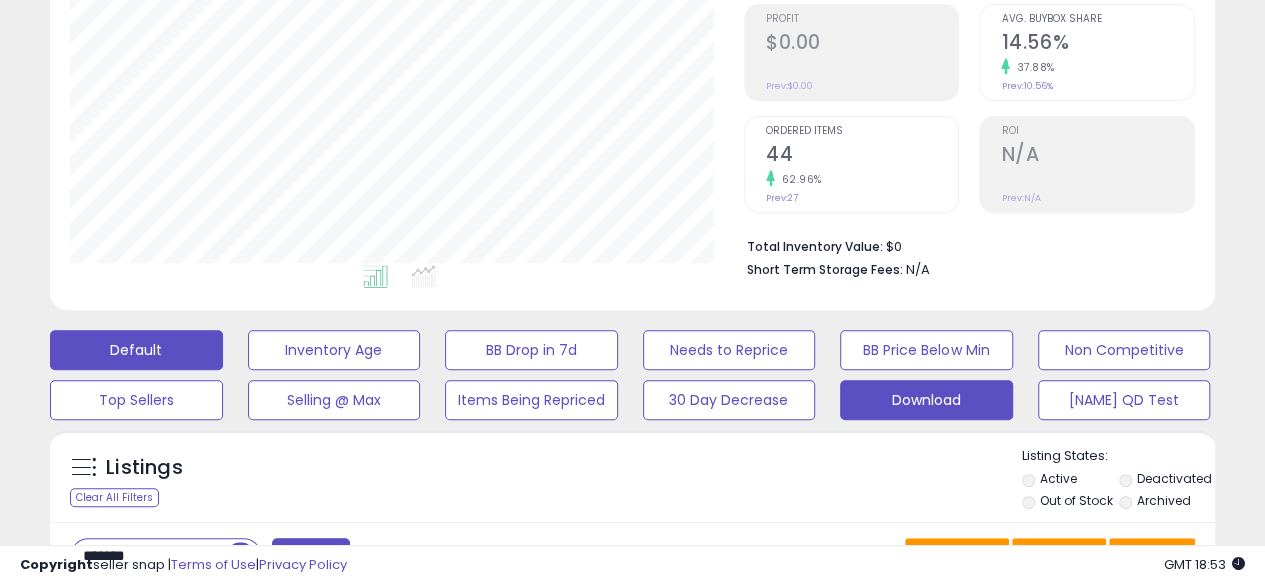 click on "Download" at bounding box center [334, 350] 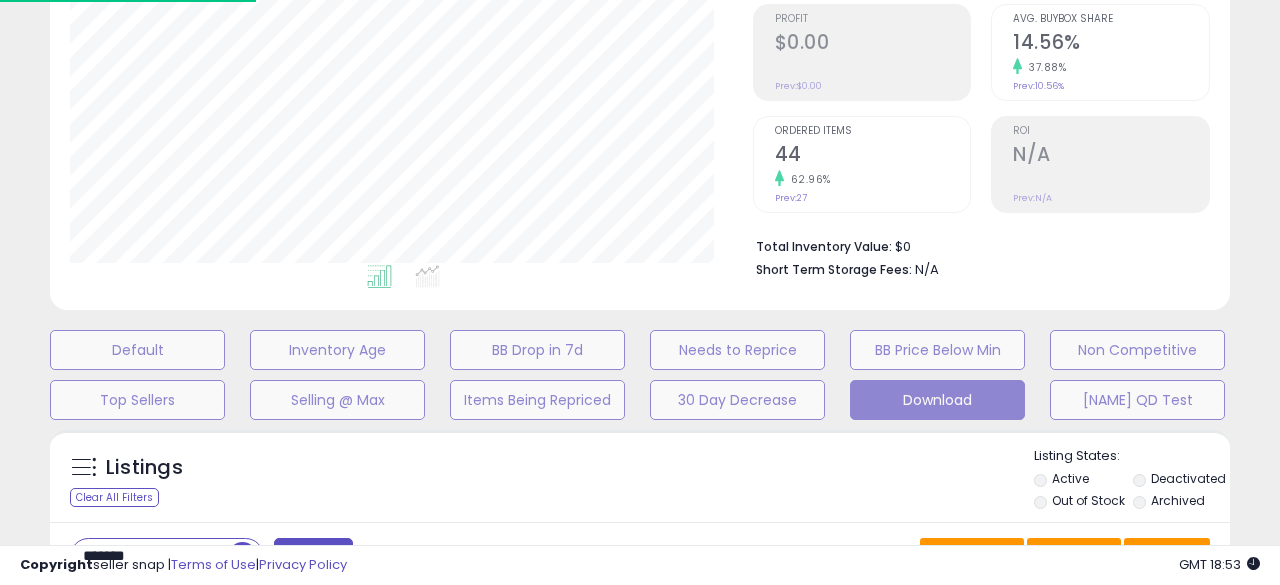 scroll, scrollTop: 999590, scrollLeft: 999317, axis: both 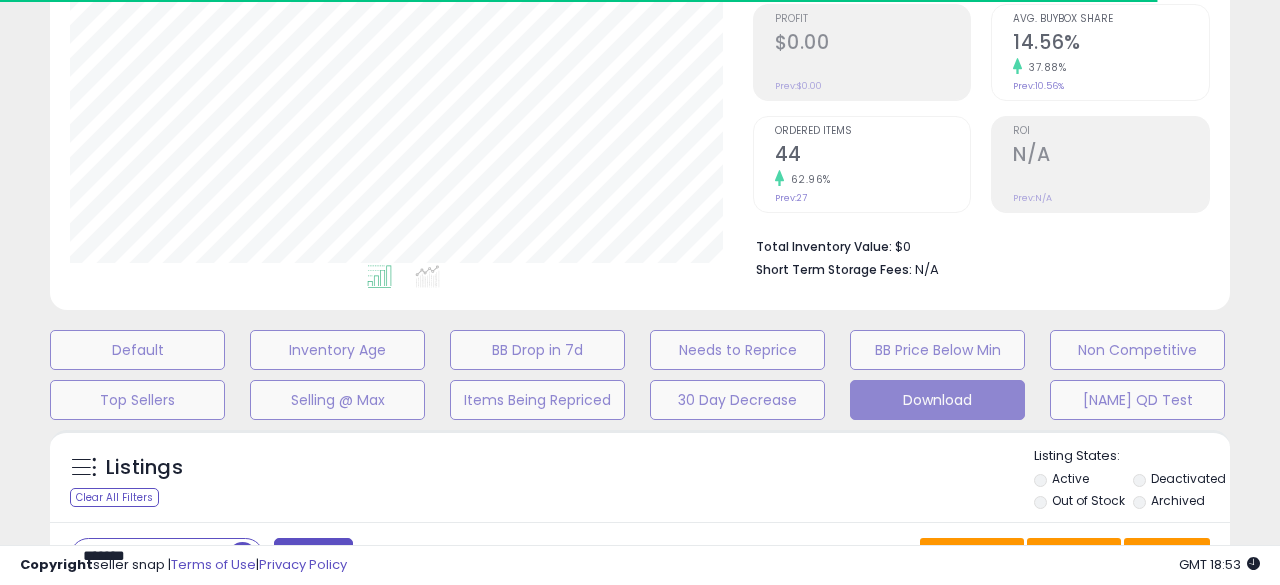 type 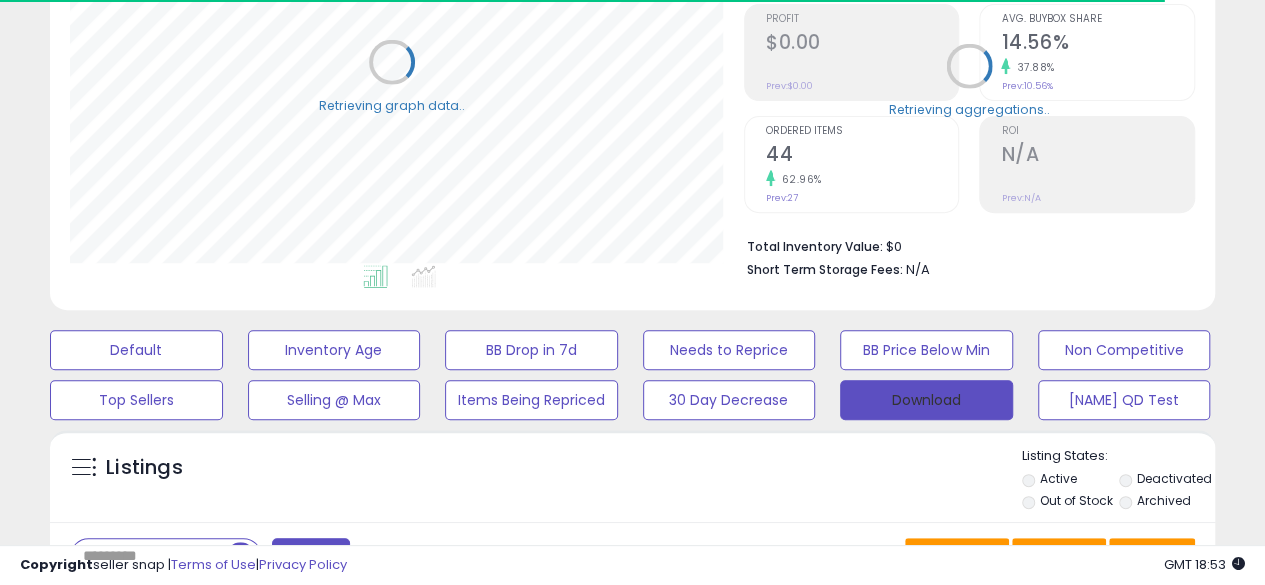 scroll, scrollTop: 410, scrollLeft: 674, axis: both 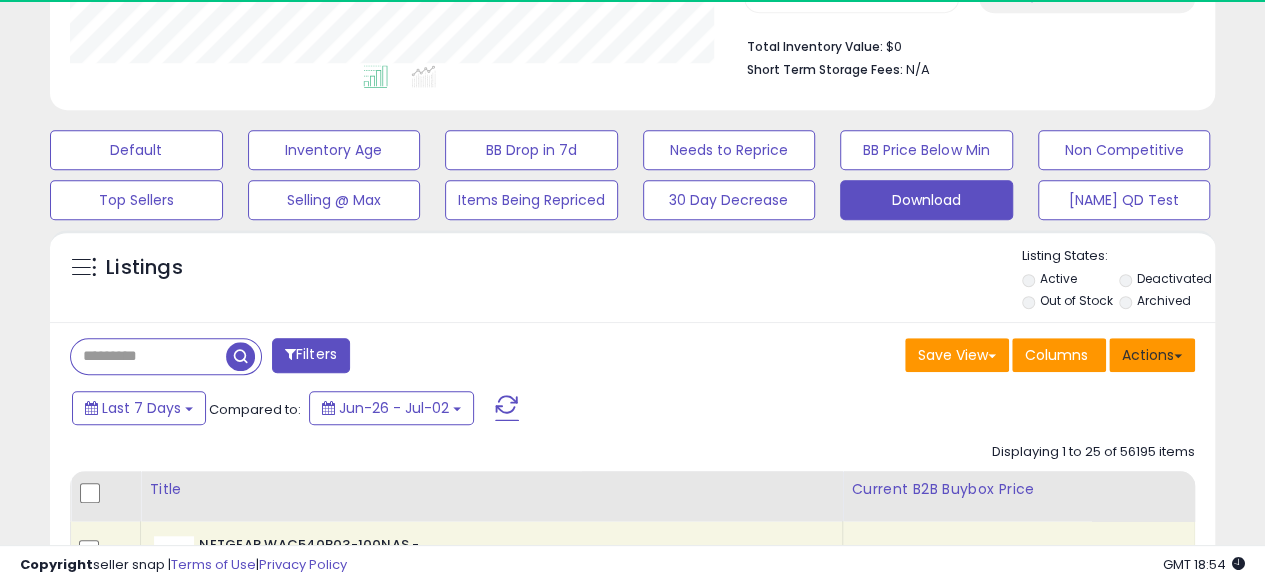 click on "Actions" at bounding box center [1152, 355] 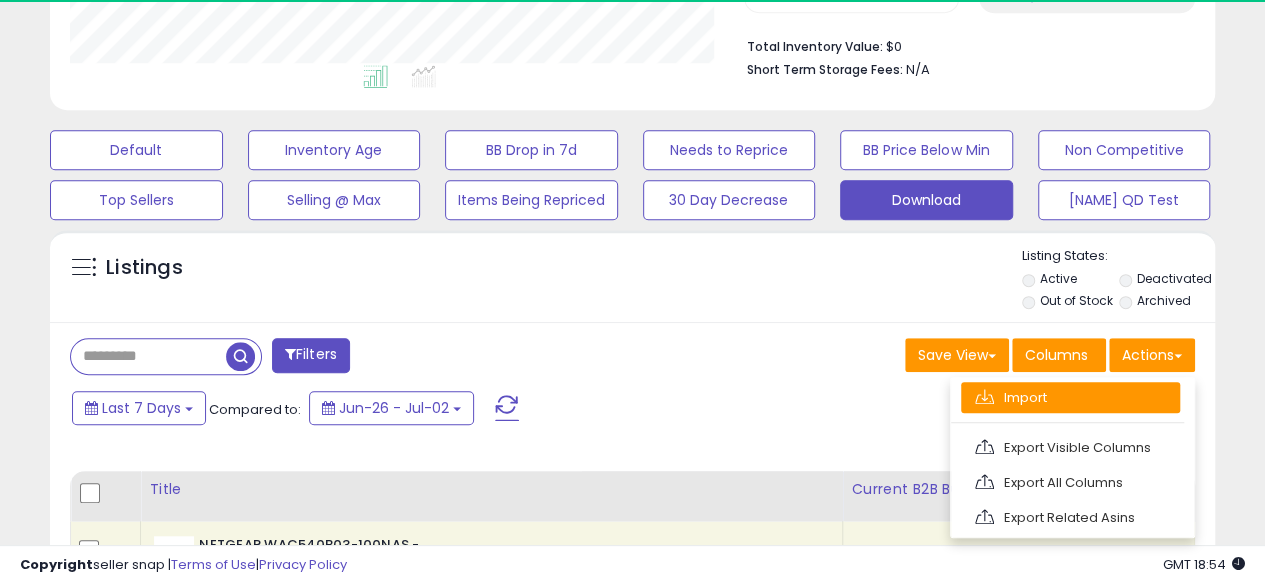 click on "Import" at bounding box center [1070, 397] 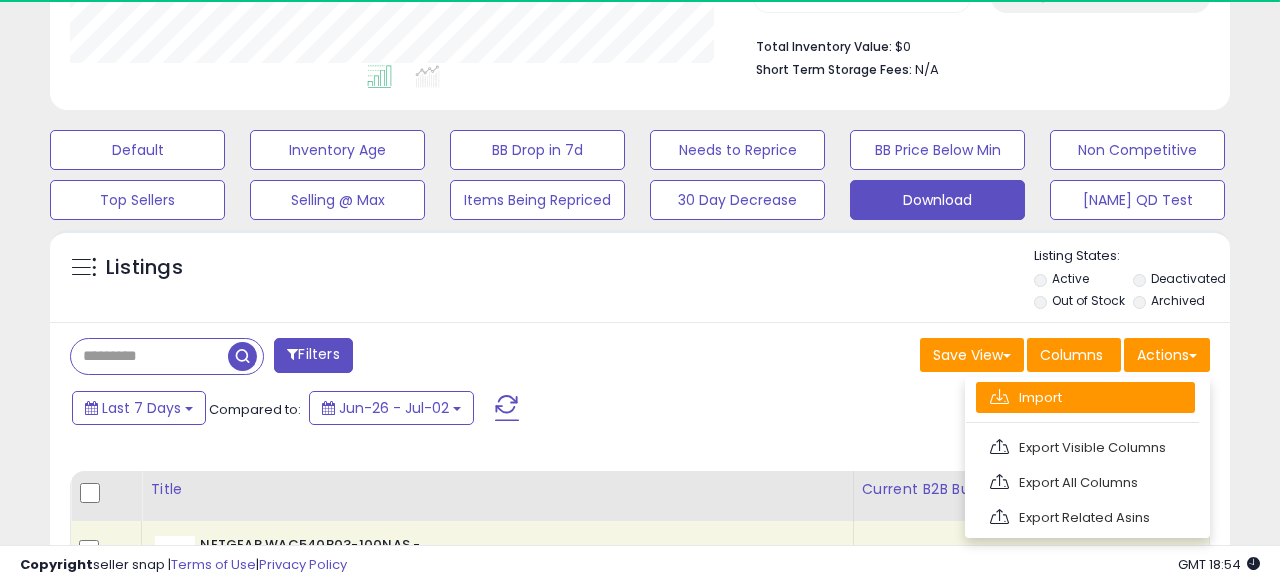 scroll, scrollTop: 999590, scrollLeft: 999317, axis: both 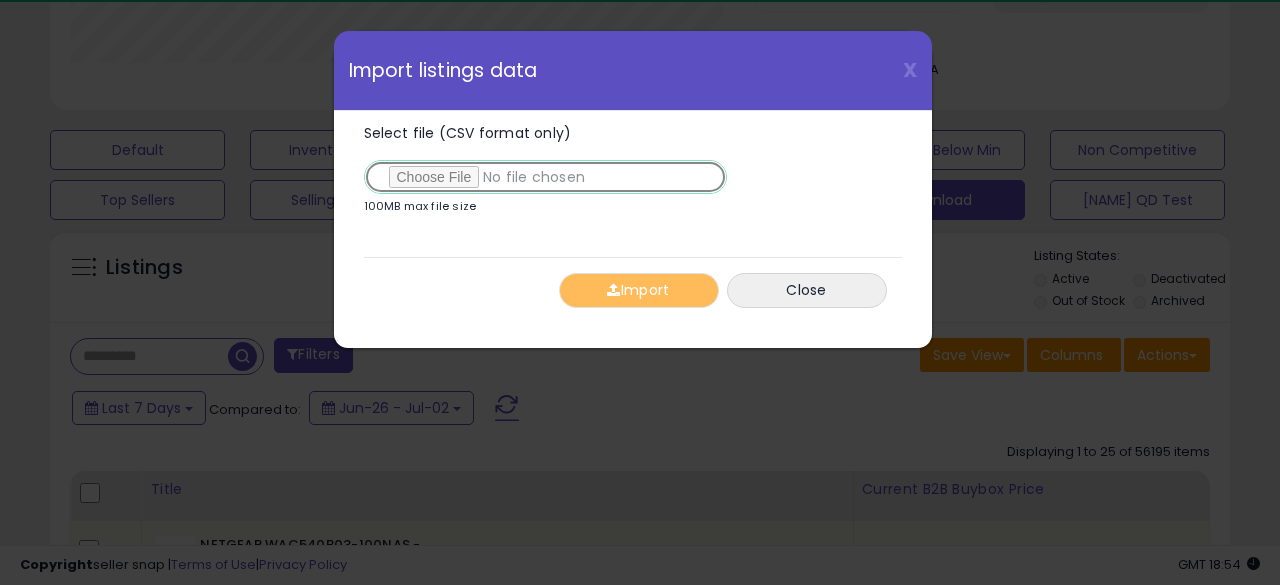 click on "Select file (CSV format only)" at bounding box center [545, 177] 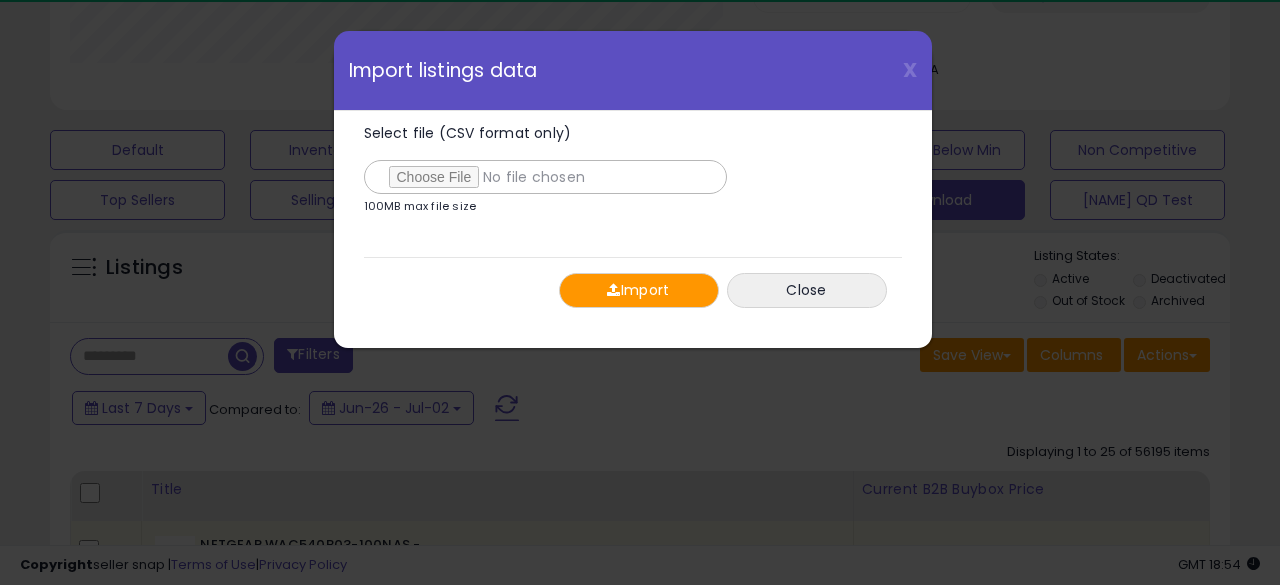 click on "Import" at bounding box center (639, 290) 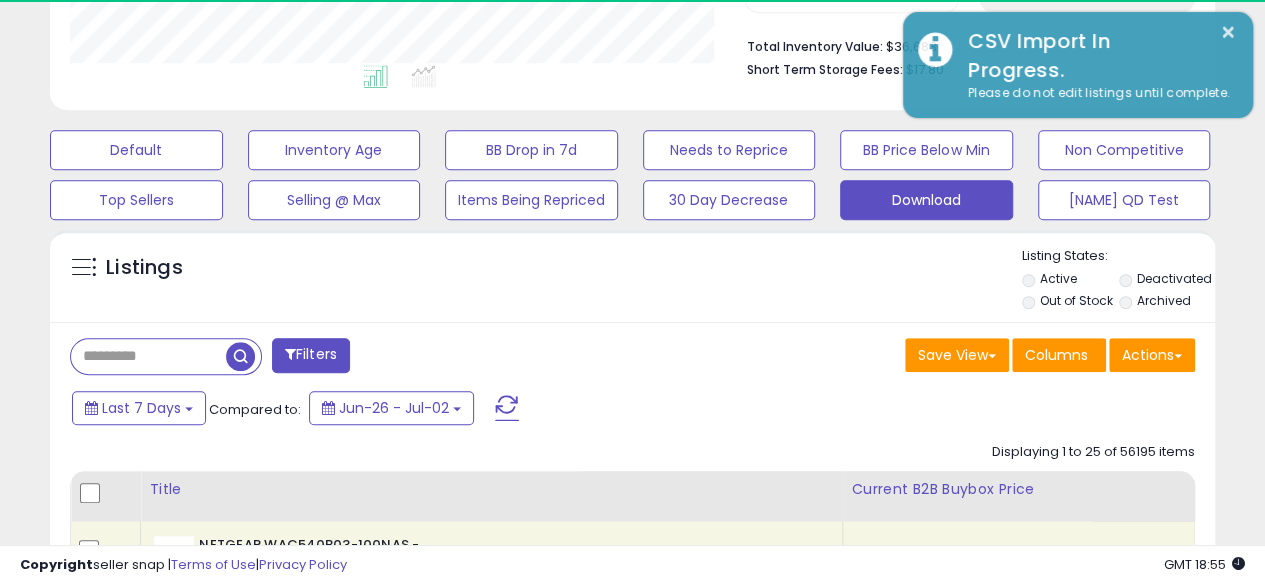 scroll, scrollTop: 410, scrollLeft: 674, axis: both 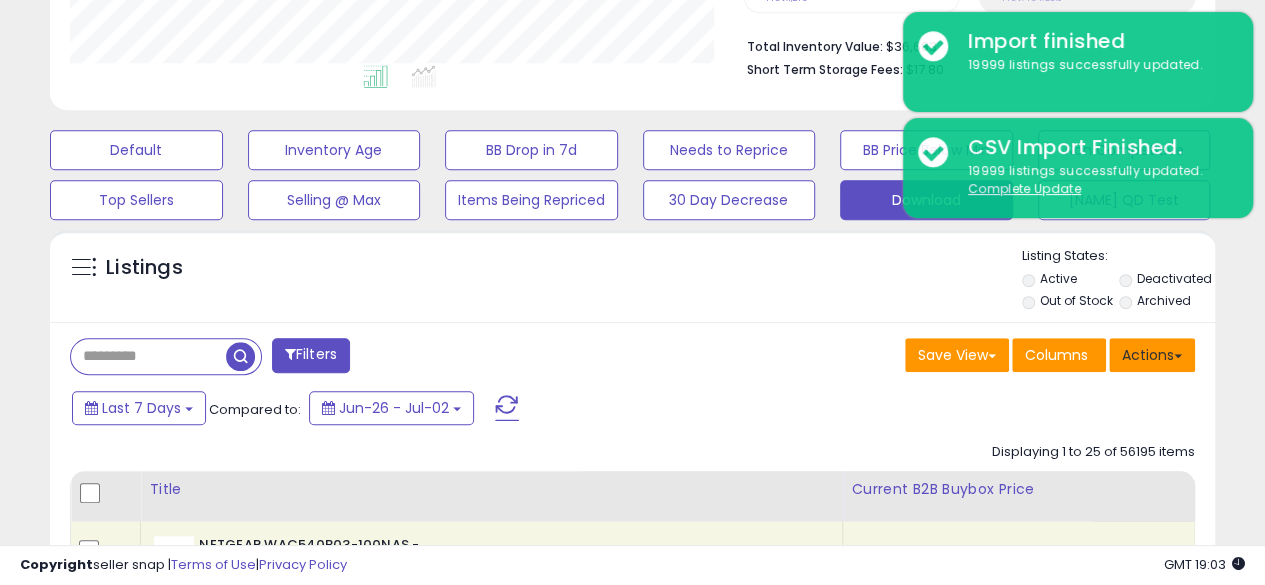 click on "Actions" at bounding box center [1152, 355] 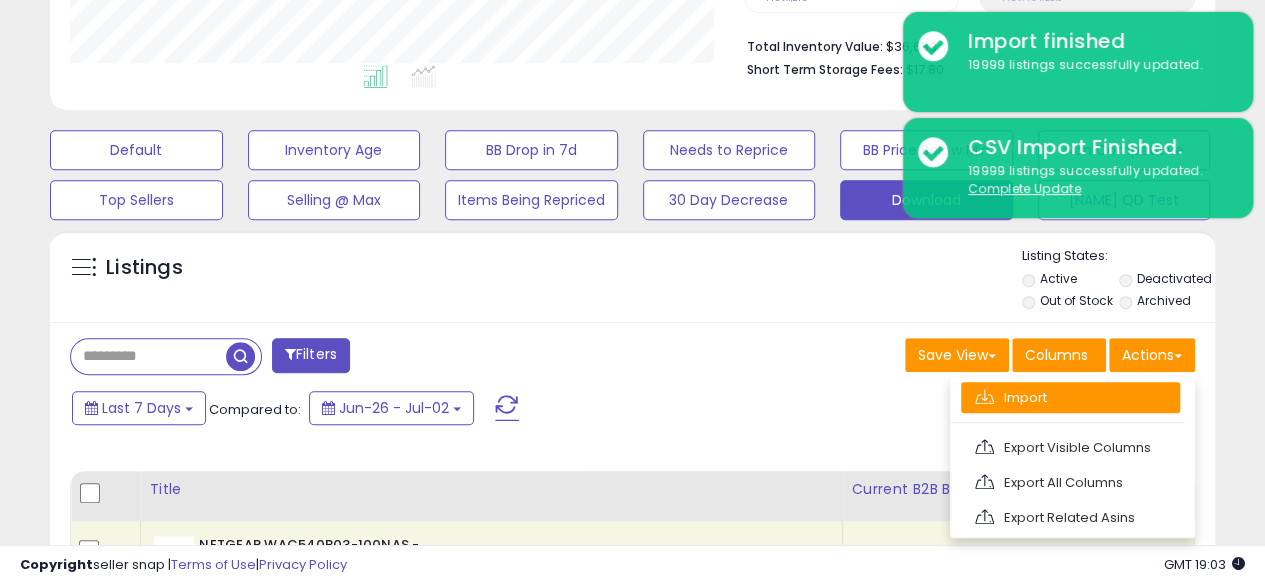 click on "Import" at bounding box center [1070, 397] 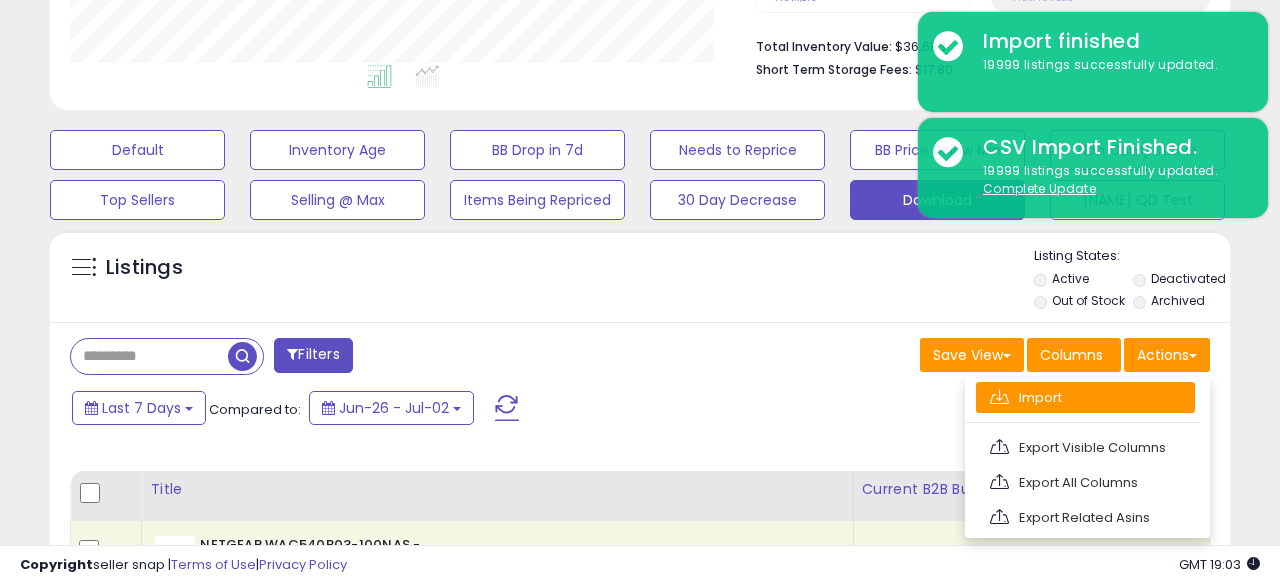 scroll, scrollTop: 999590, scrollLeft: 999317, axis: both 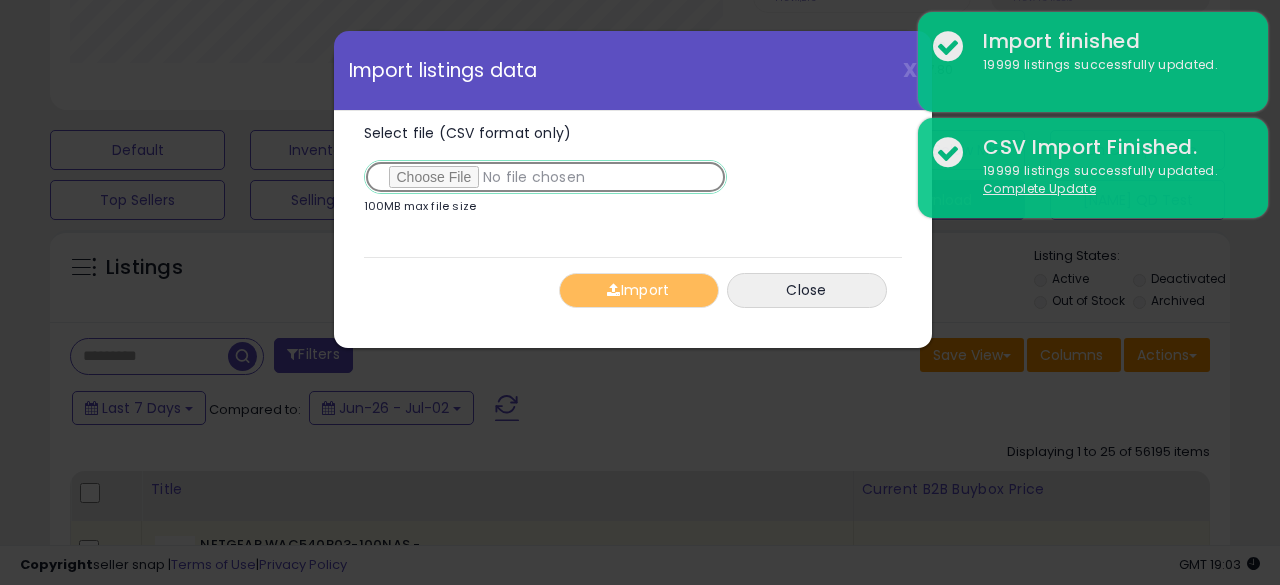 click on "Select file (CSV format only)" at bounding box center [545, 177] 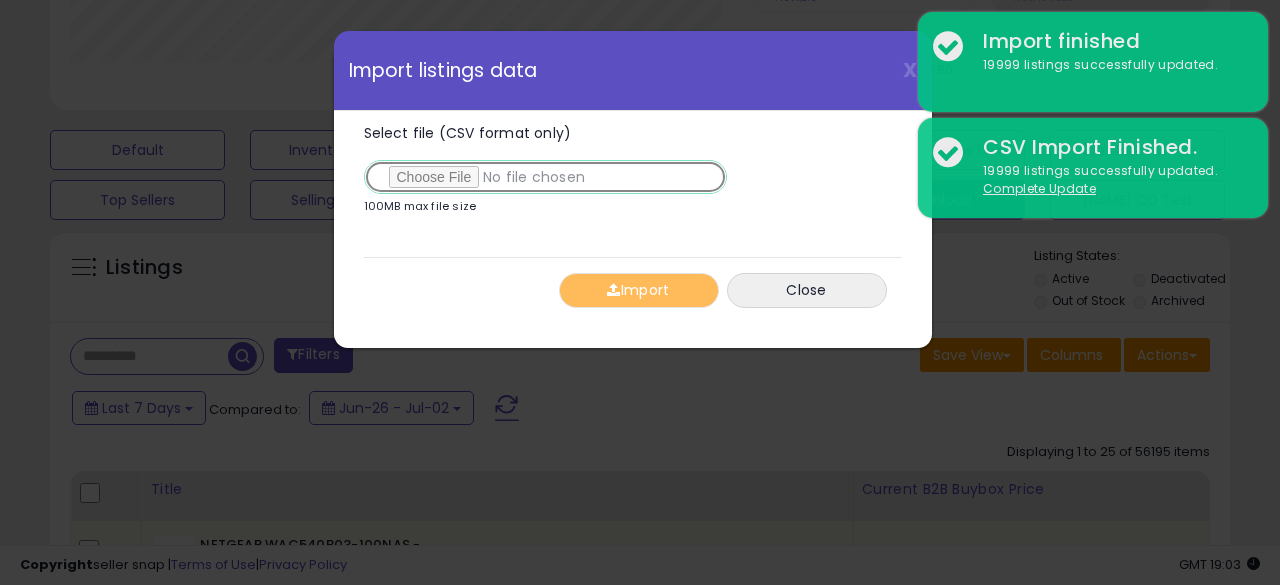 type on "**********" 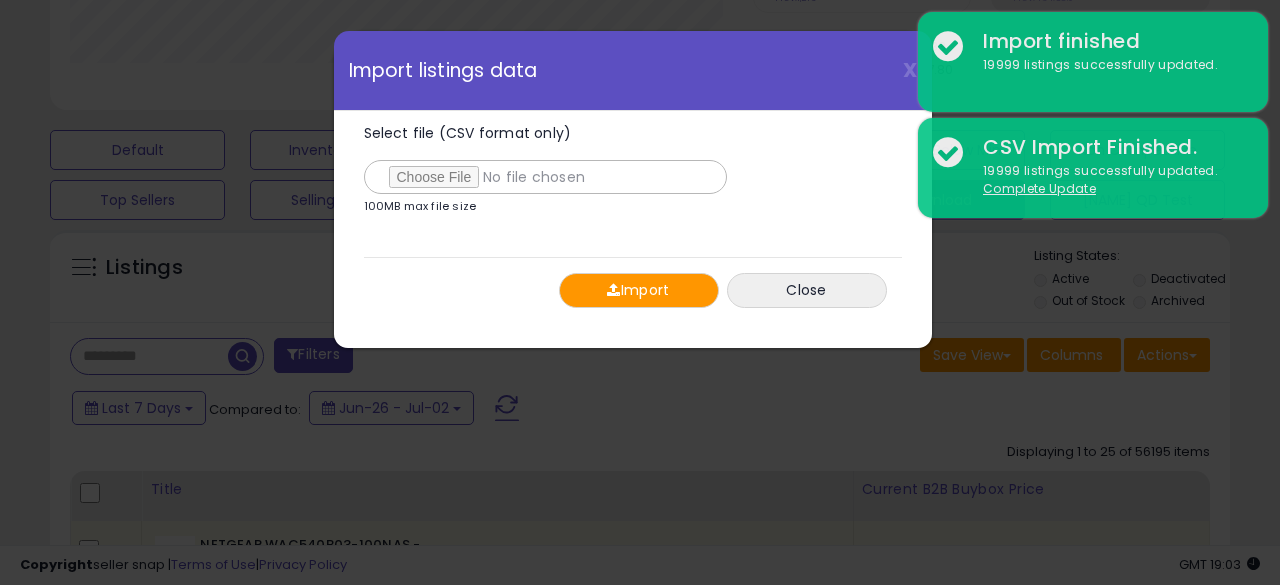 click on "Import" at bounding box center (639, 290) 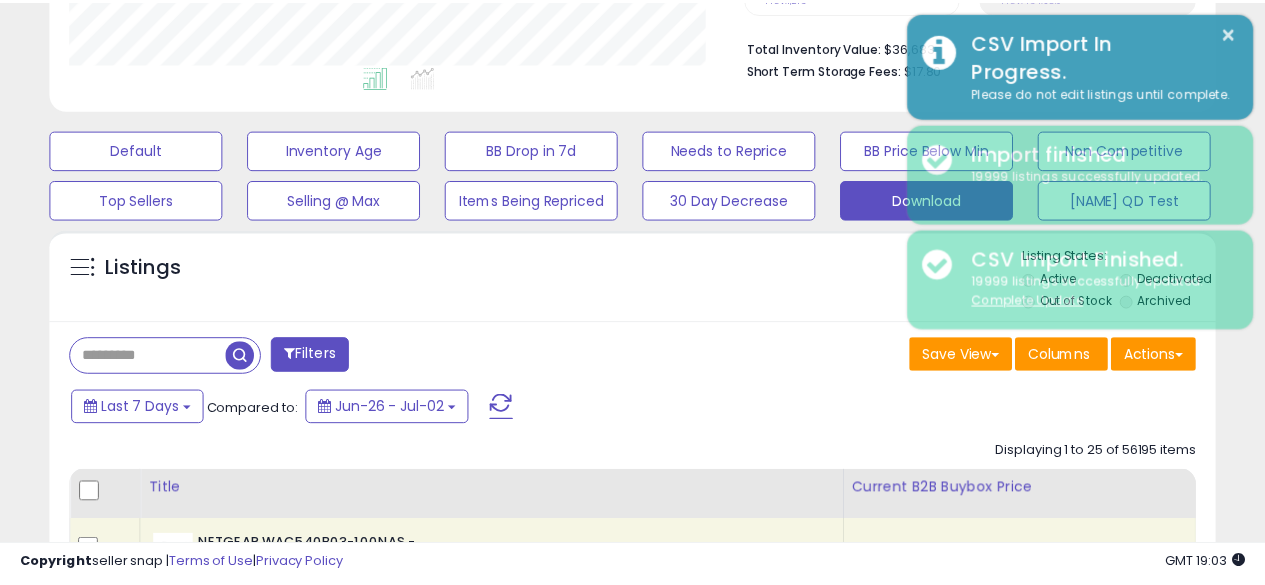 scroll, scrollTop: 410, scrollLeft: 674, axis: both 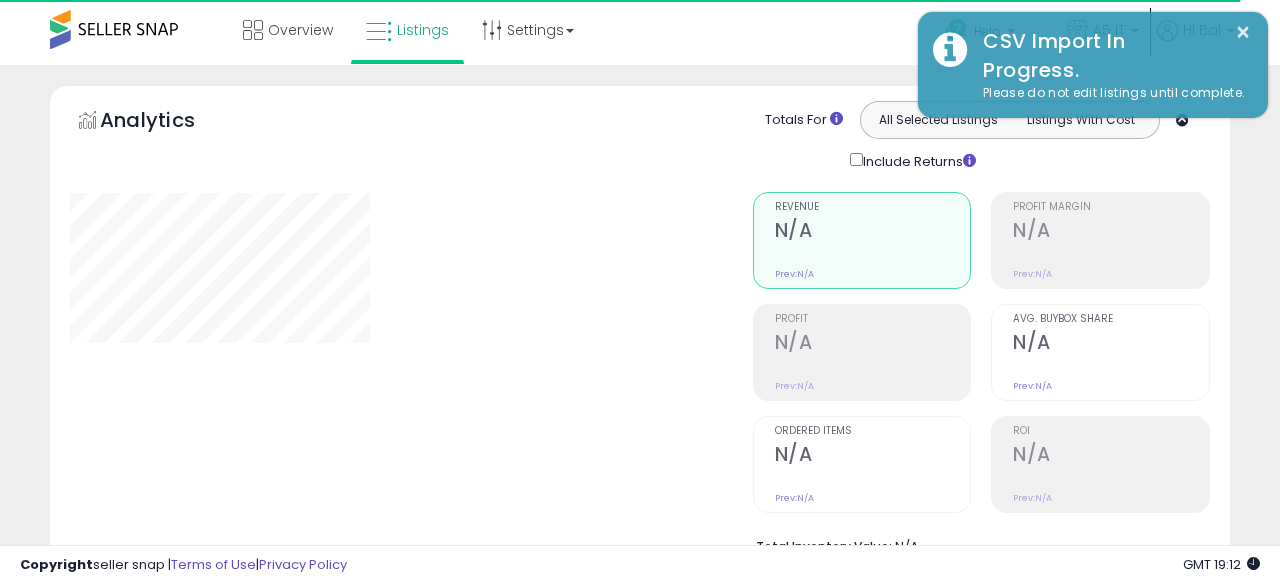type on "*******" 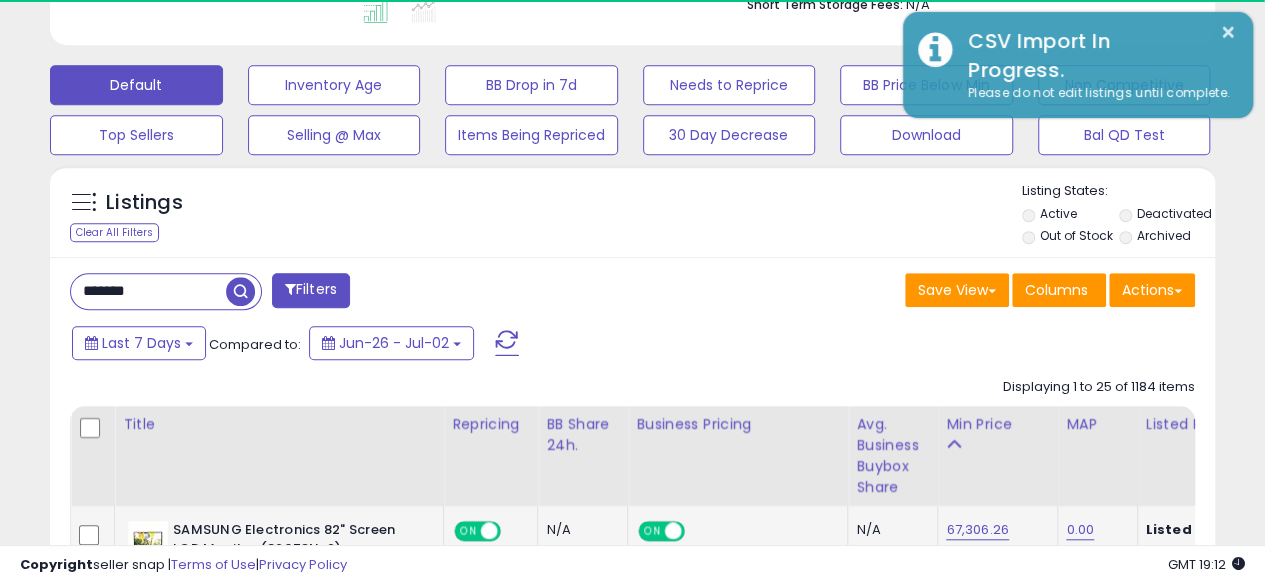 scroll, scrollTop: 400, scrollLeft: 0, axis: vertical 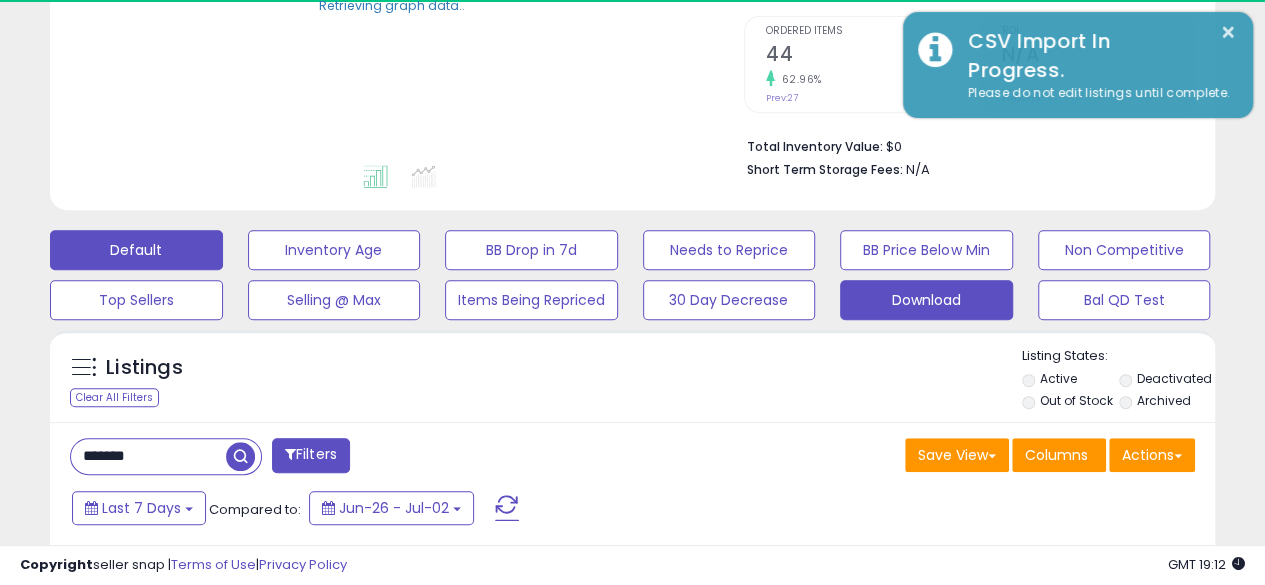 click on "Download" at bounding box center (334, 250) 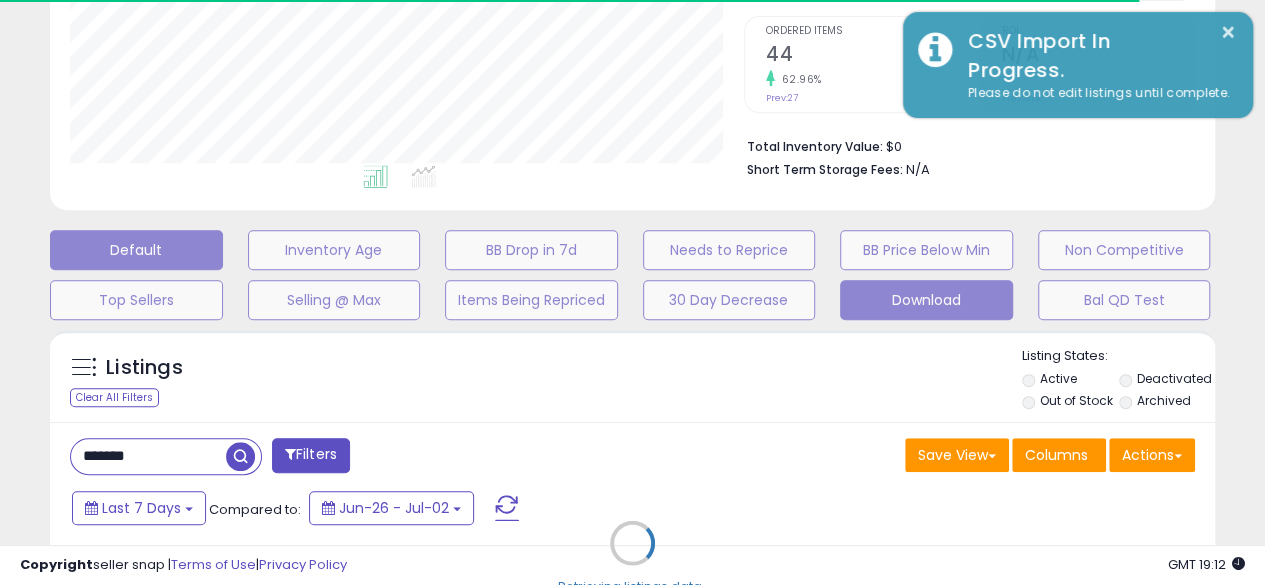 scroll, scrollTop: 999590, scrollLeft: 999326, axis: both 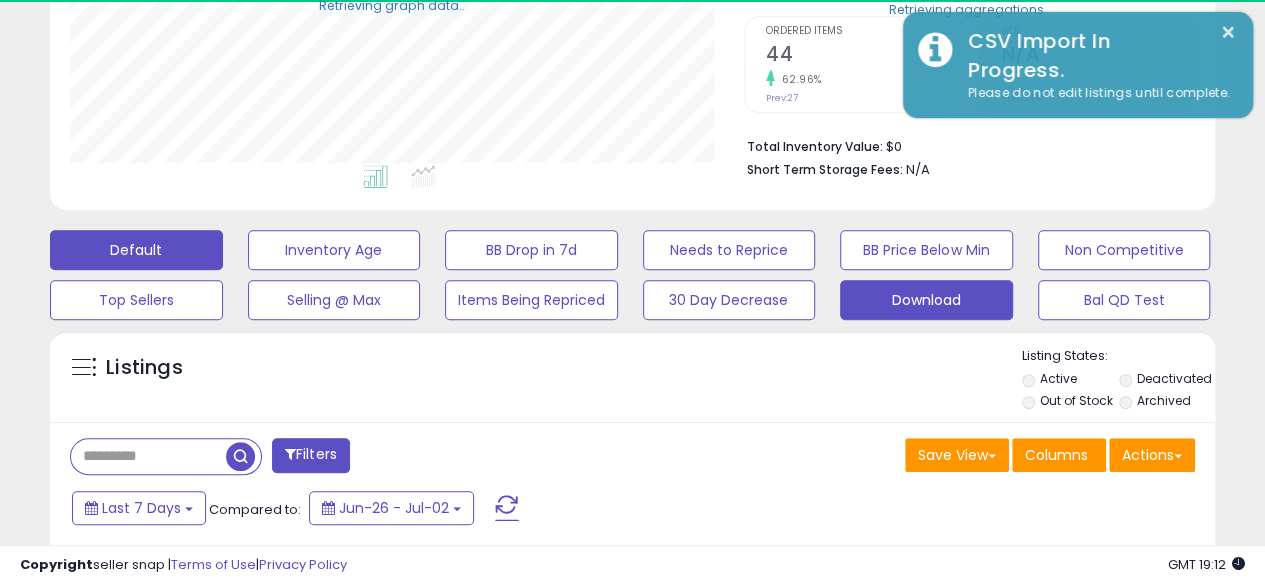 click on "Default" at bounding box center (136, 250) 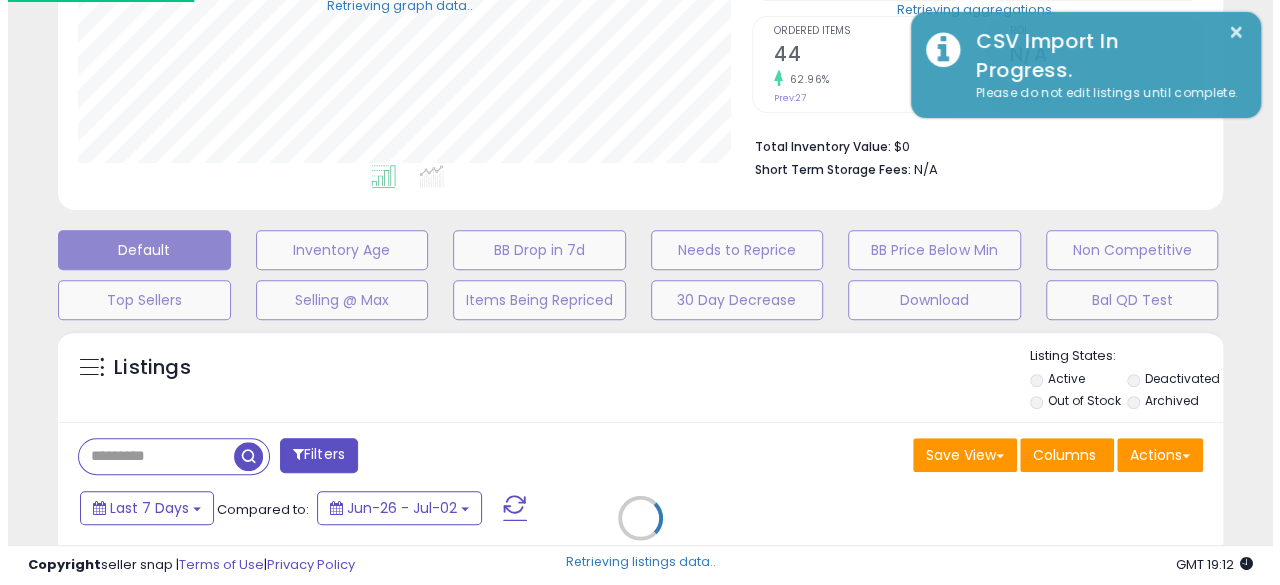 scroll, scrollTop: 999590, scrollLeft: 999317, axis: both 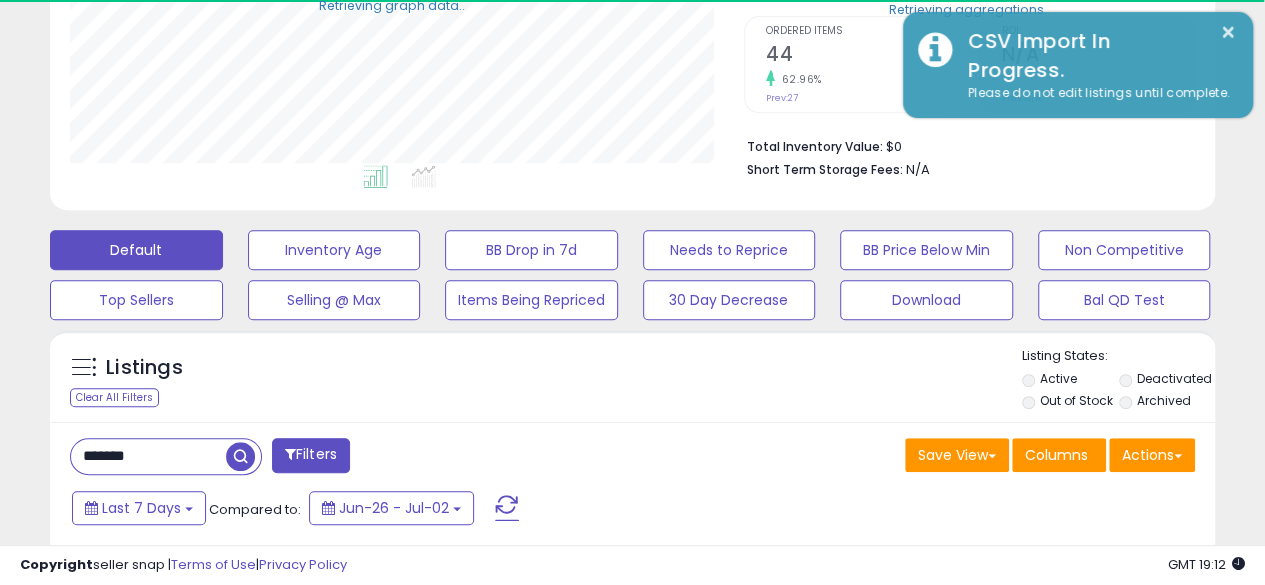 click on "Deactivated" at bounding box center [1174, 378] 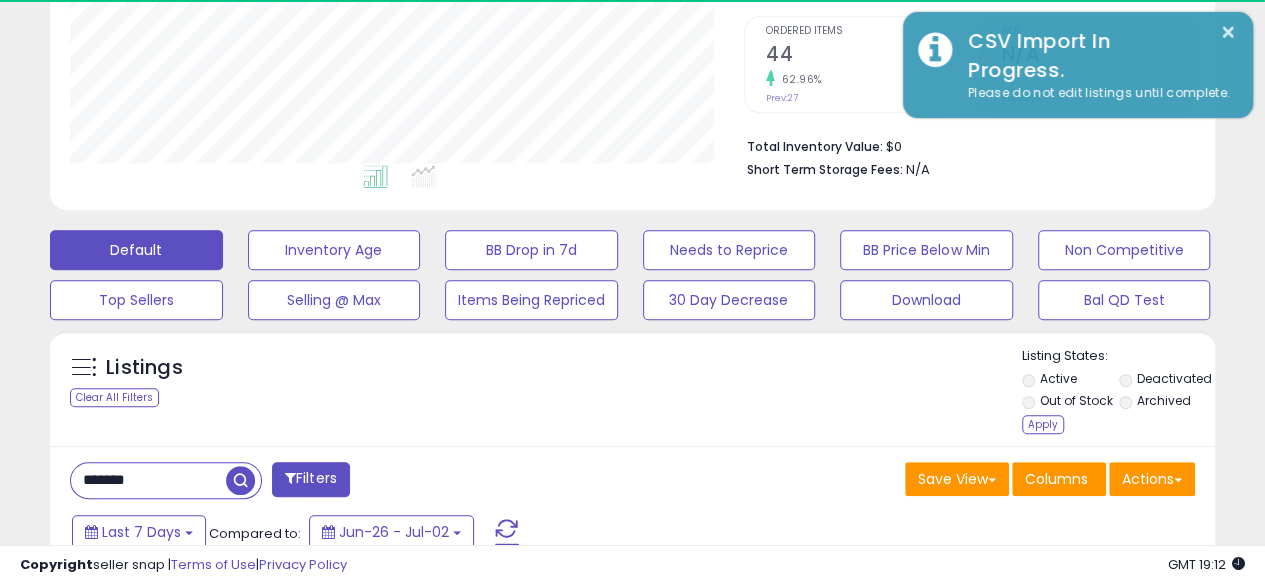 click on "Archived" at bounding box center (1164, 400) 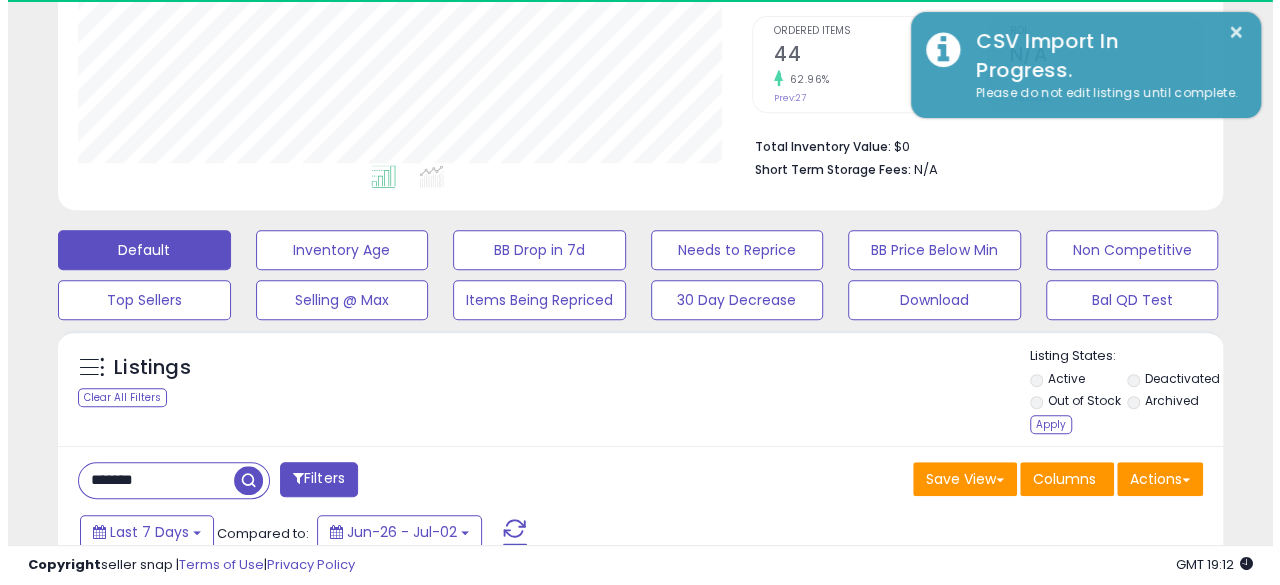 scroll, scrollTop: 410, scrollLeft: 674, axis: both 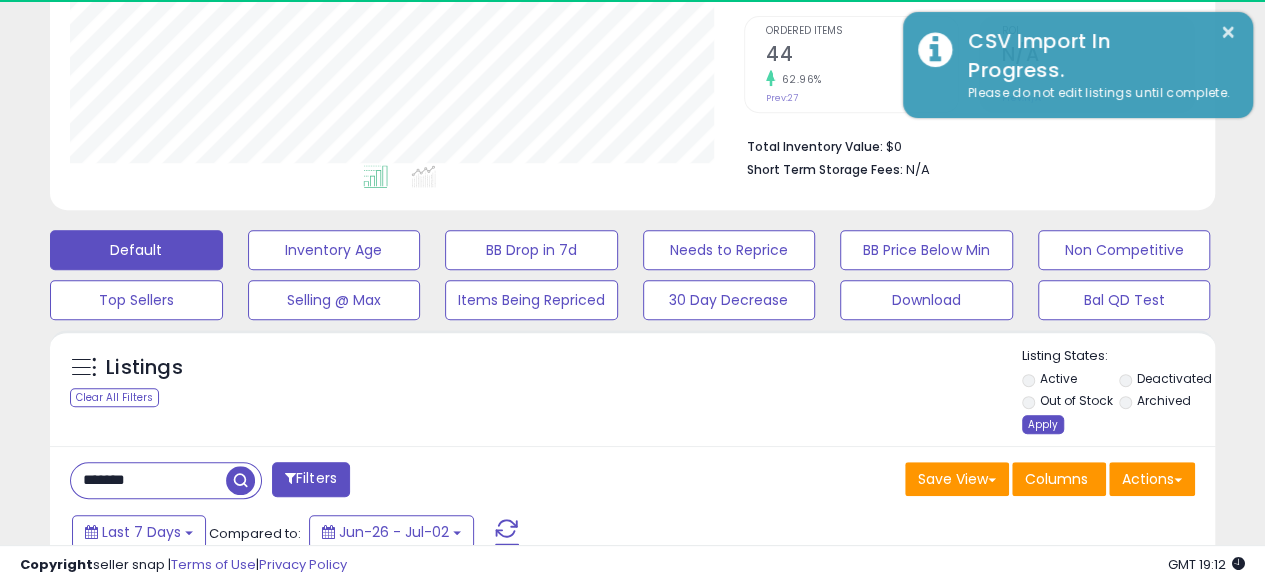click on "Apply" at bounding box center (1043, 424) 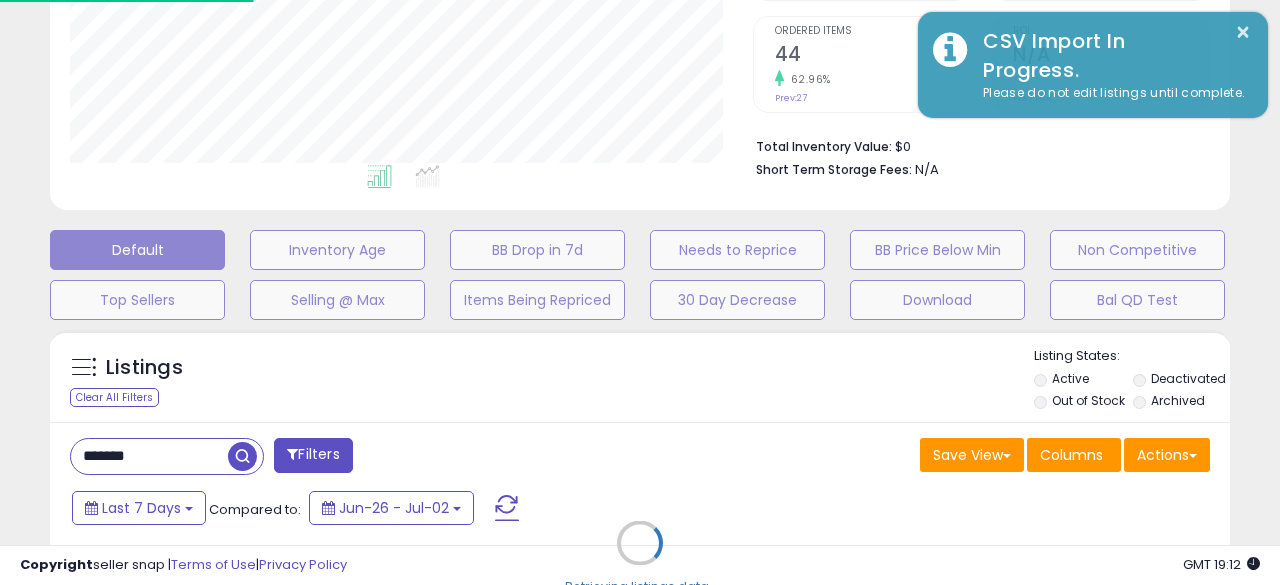 scroll, scrollTop: 999590, scrollLeft: 999317, axis: both 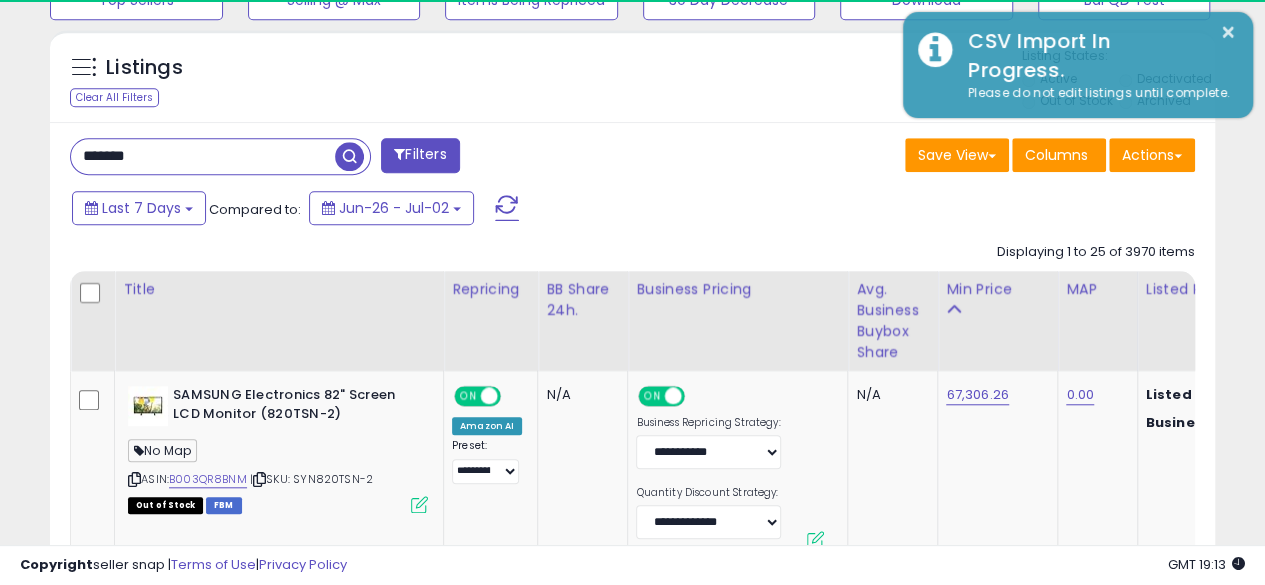 click on "*******" at bounding box center (203, 156) 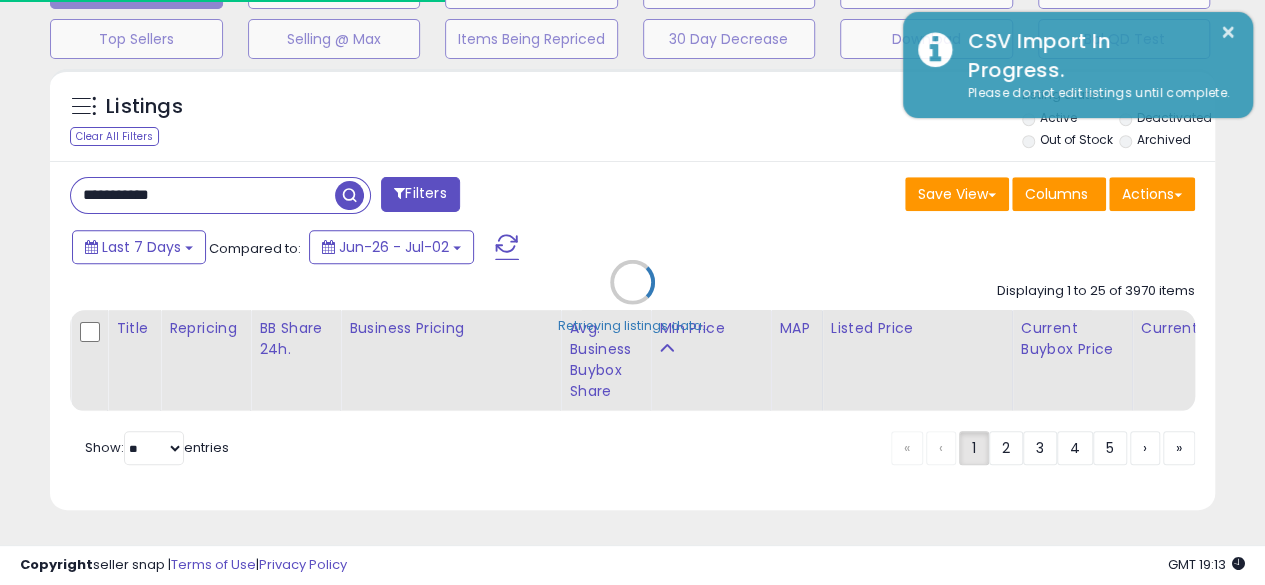 scroll, scrollTop: 999590, scrollLeft: 999317, axis: both 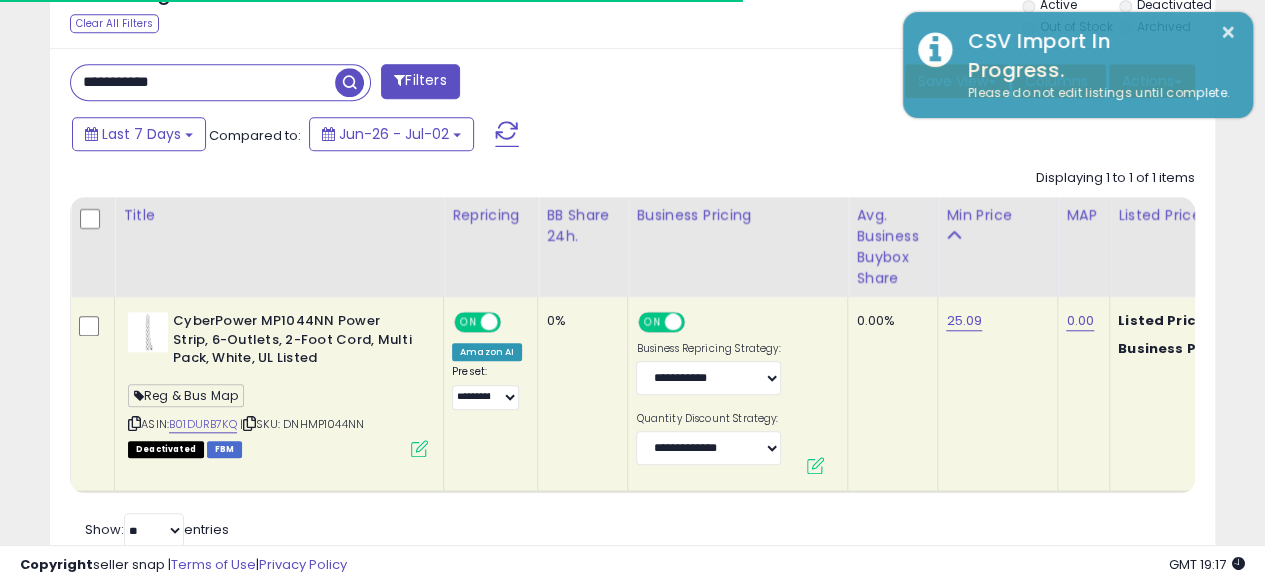 click on "**********" at bounding box center (203, 82) 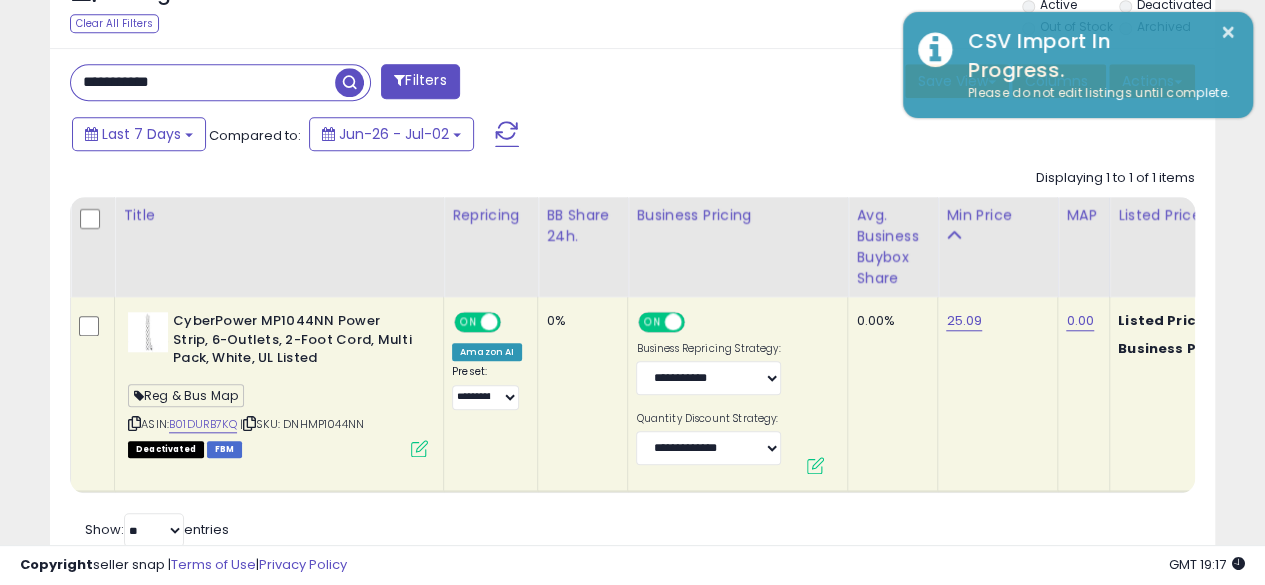 click on "**********" at bounding box center (203, 82) 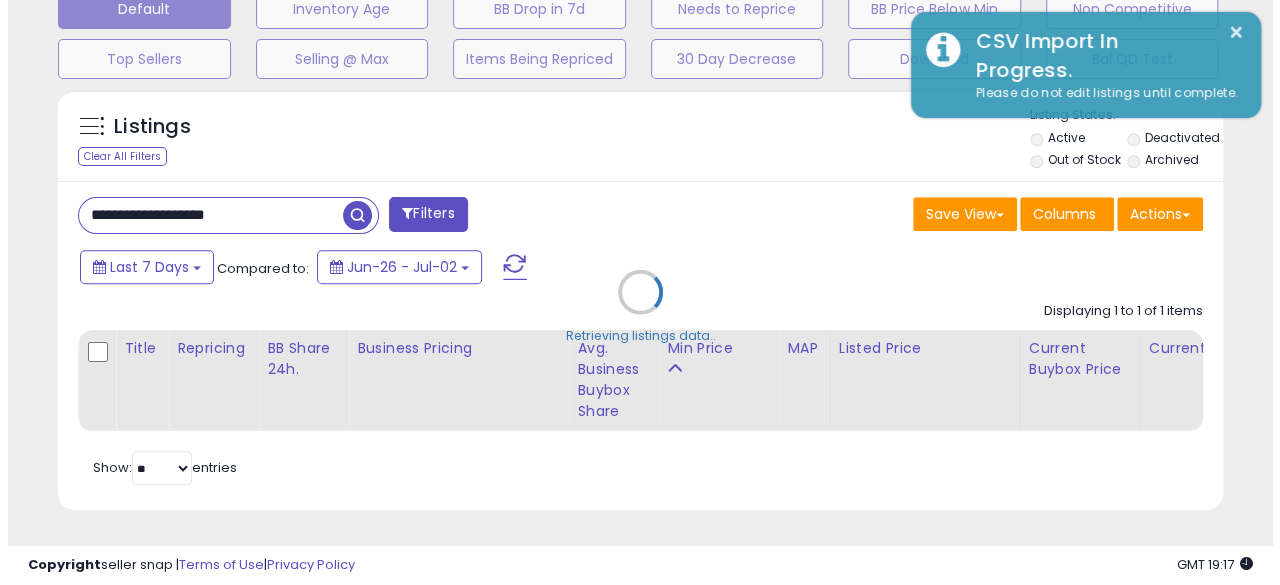 scroll, scrollTop: 654, scrollLeft: 0, axis: vertical 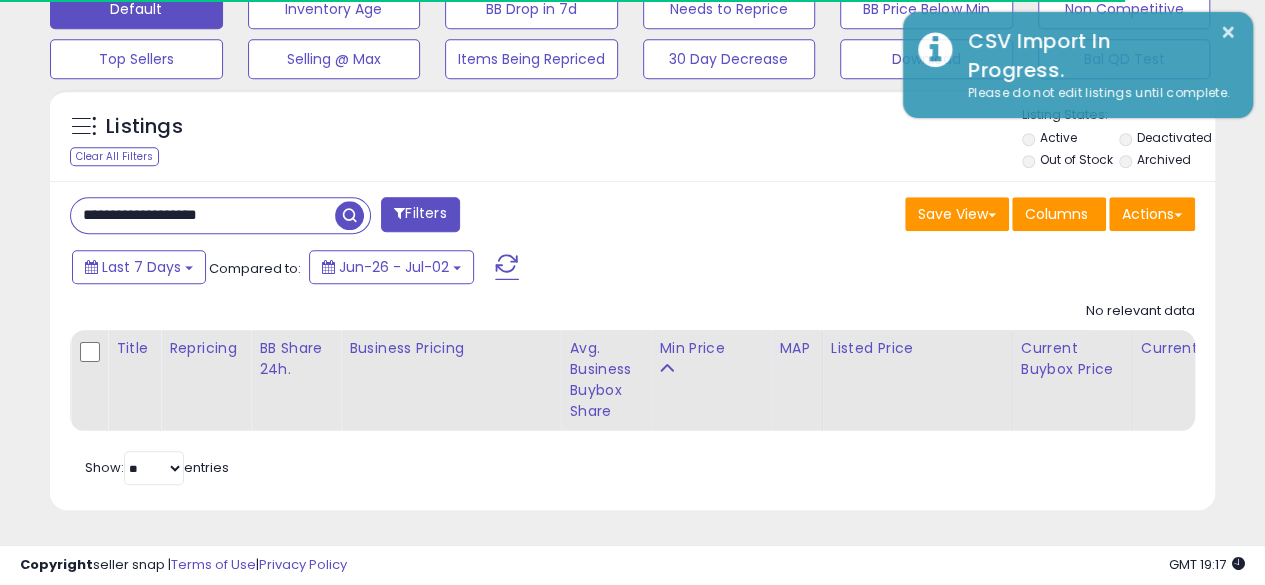click on "**********" at bounding box center (203, 215) 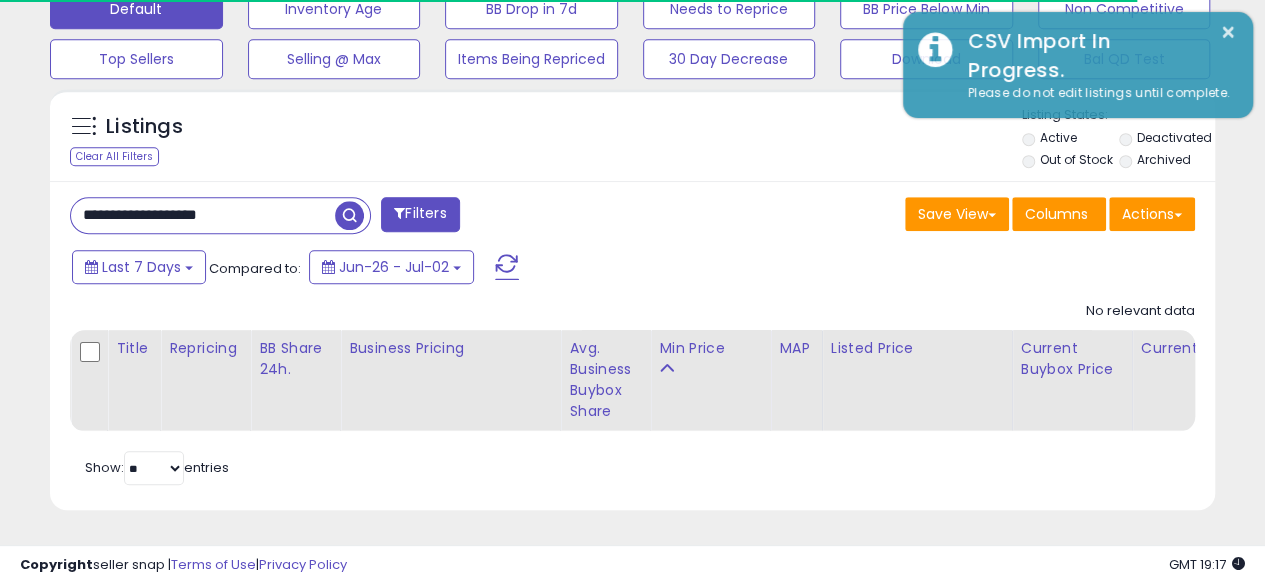 click on "**********" at bounding box center (203, 215) 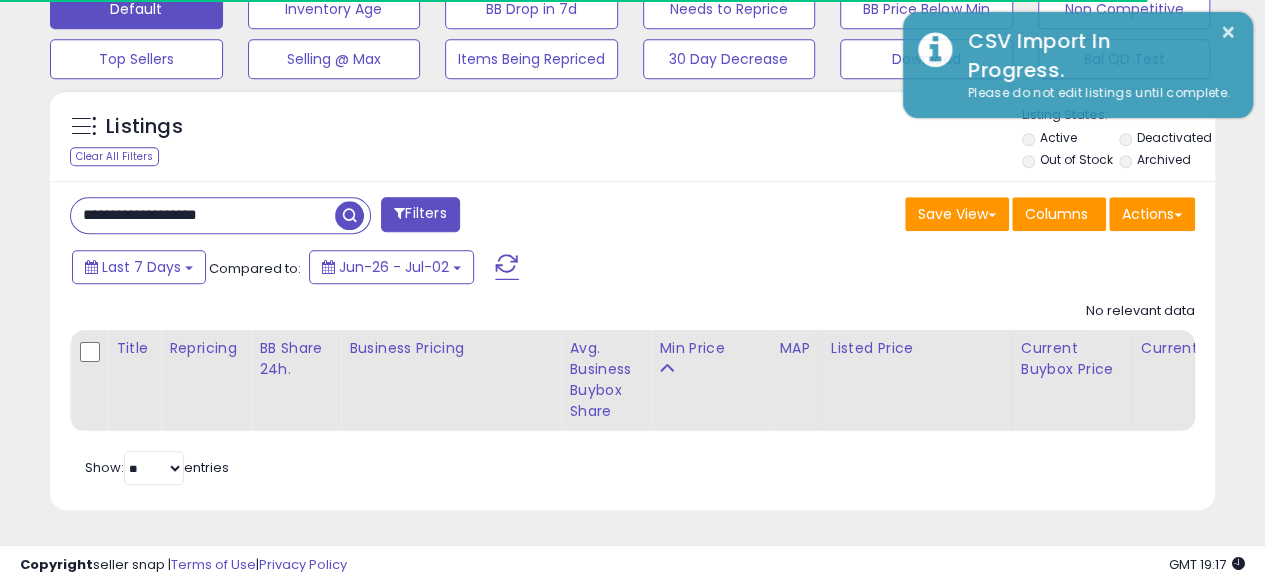 paste 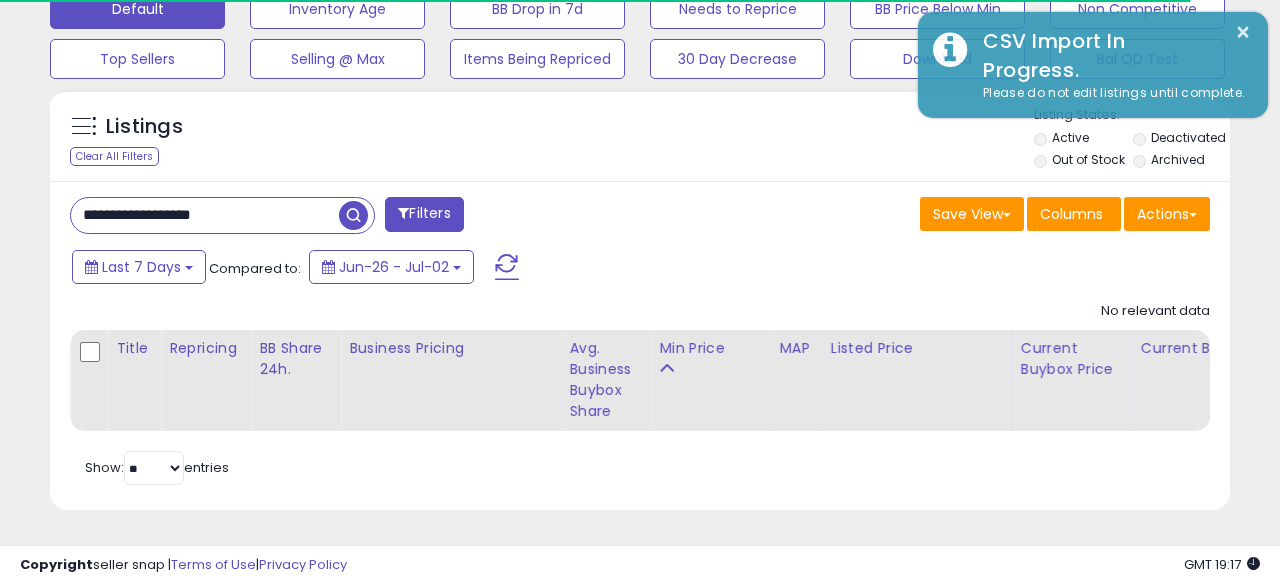 scroll, scrollTop: 999590, scrollLeft: 999317, axis: both 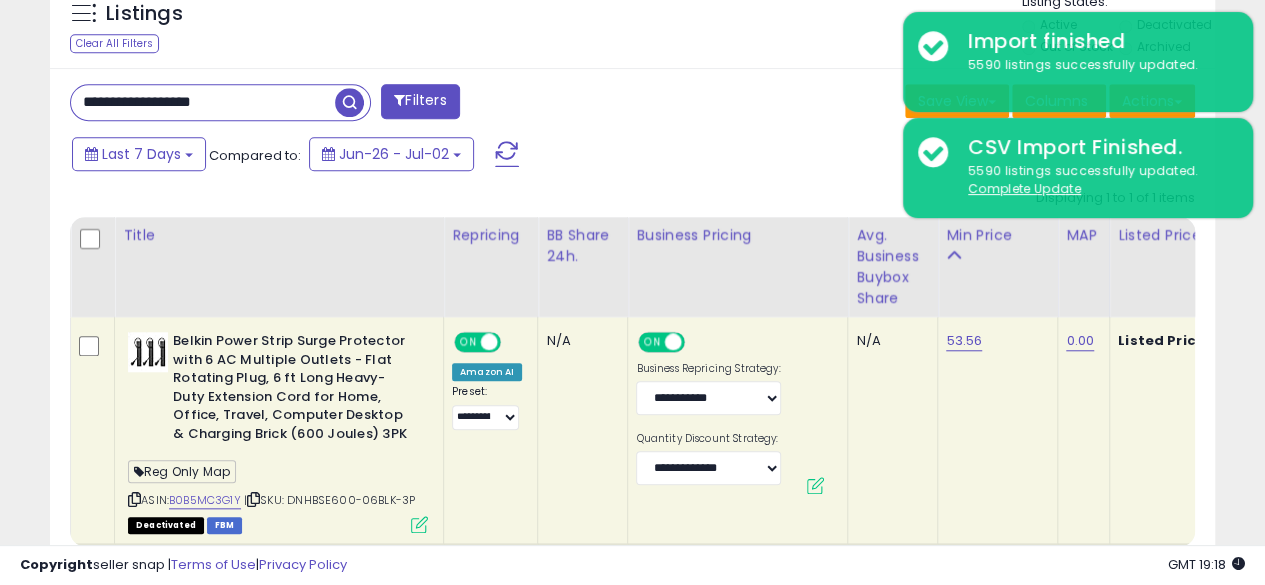 click on "**********" at bounding box center (203, 102) 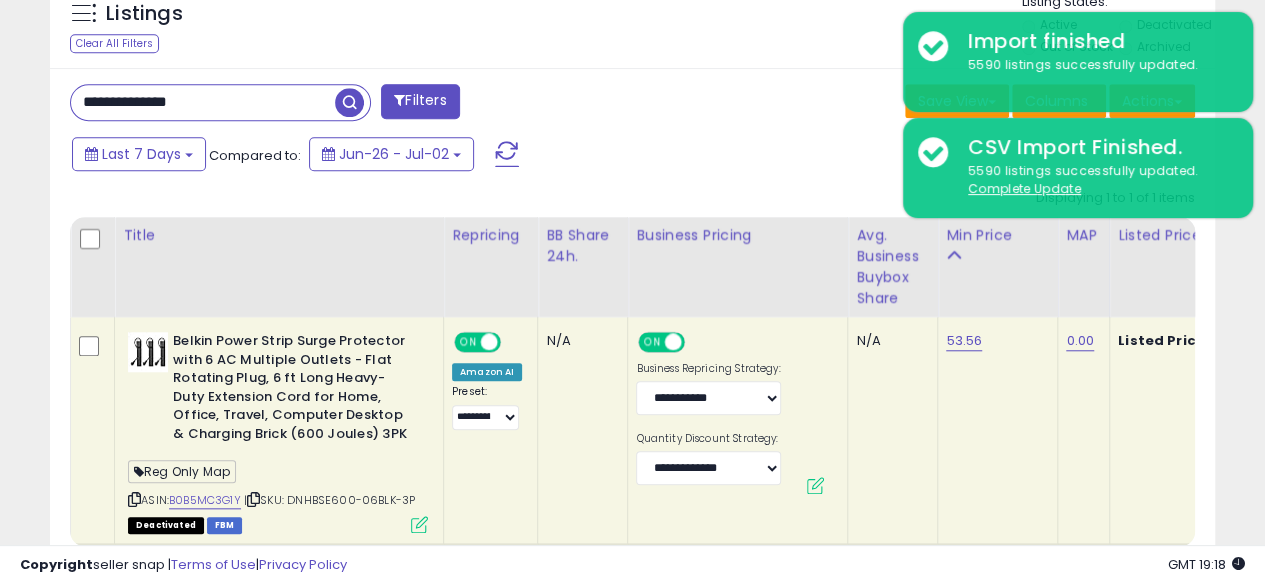type on "**********" 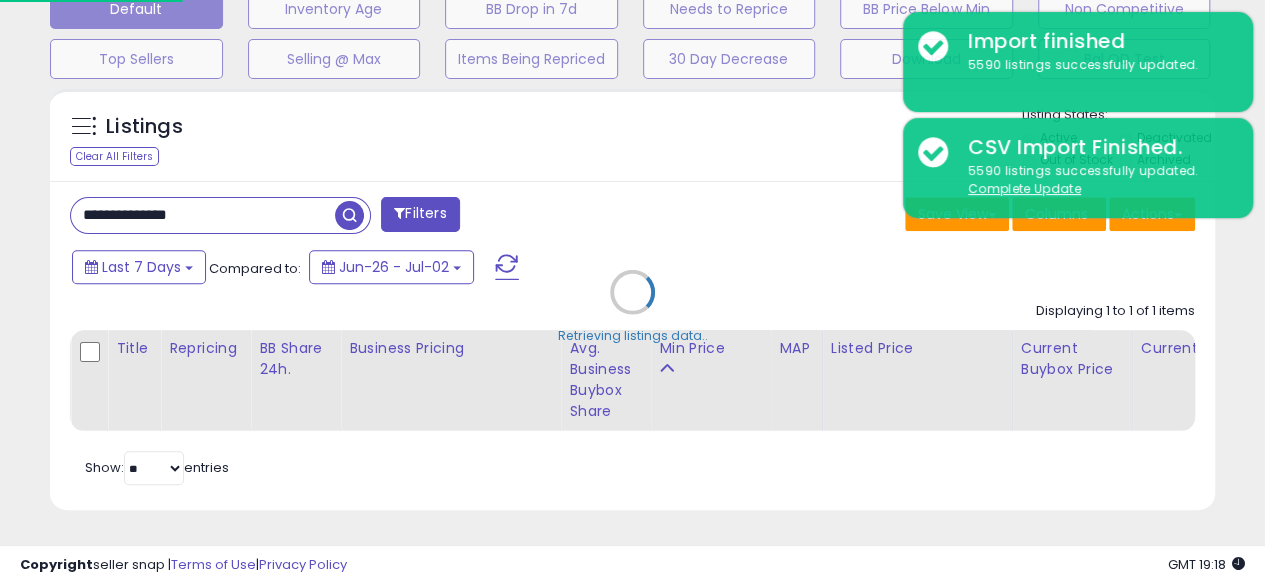 scroll, scrollTop: 999590, scrollLeft: 999317, axis: both 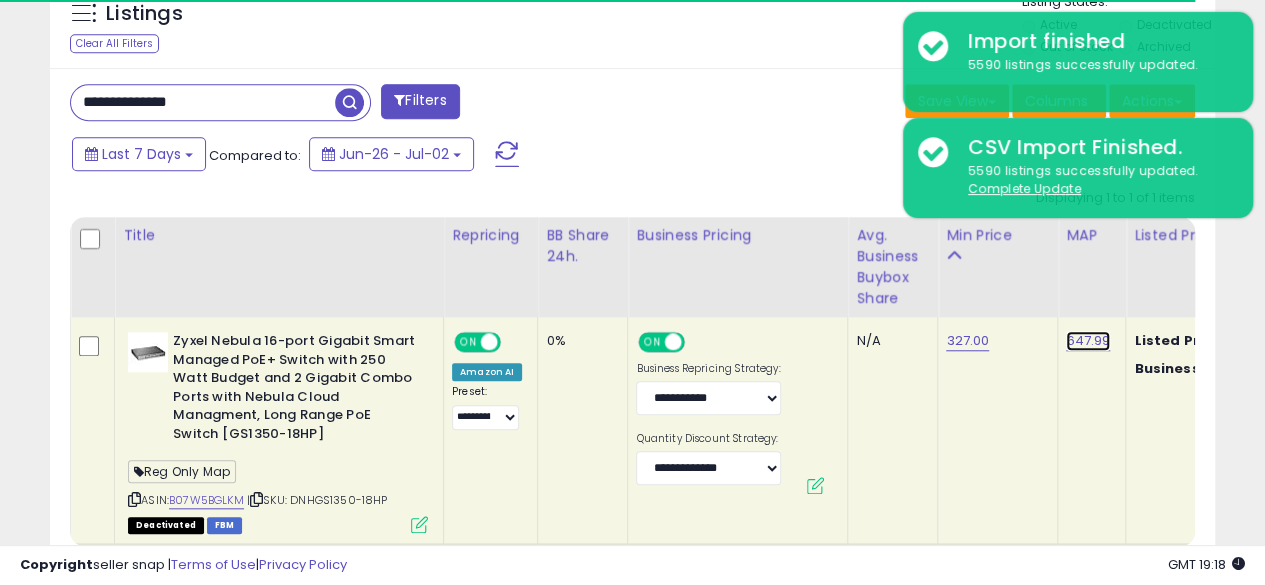 click on "647.99" at bounding box center [1088, 341] 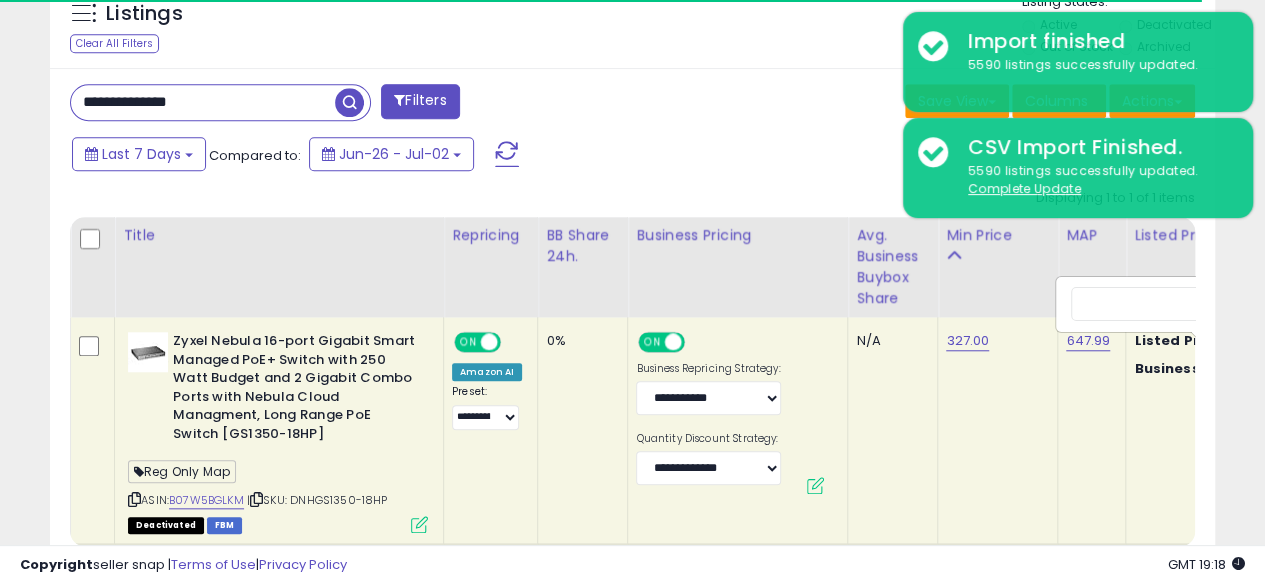 scroll, scrollTop: 0, scrollLeft: 90, axis: horizontal 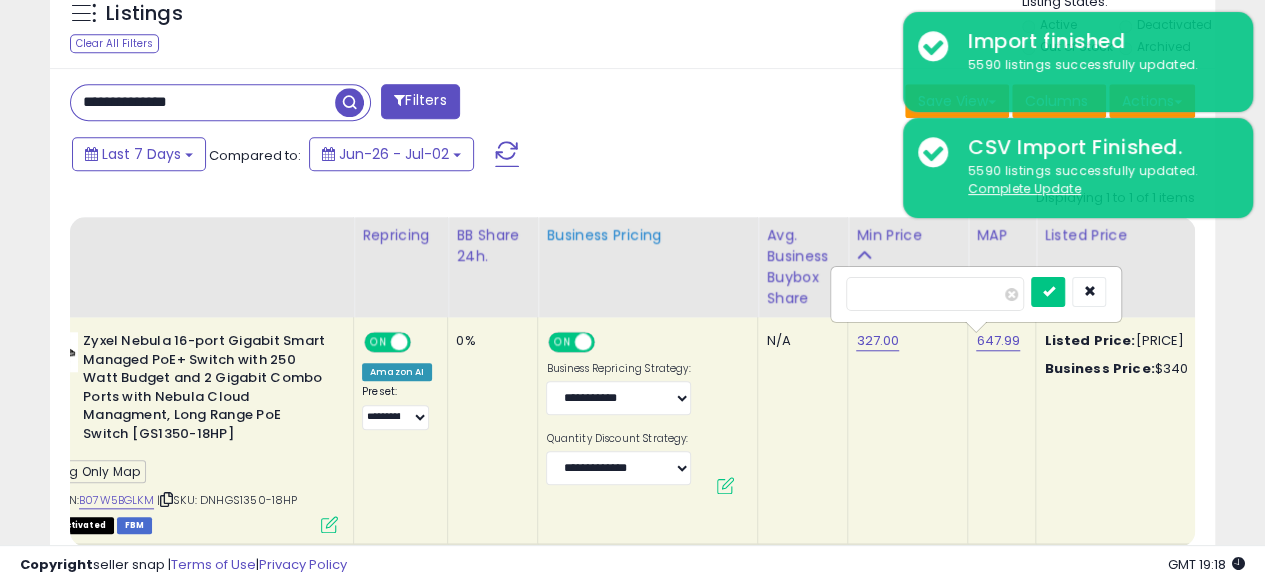drag, startPoint x: 920, startPoint y: 291, endPoint x: 748, endPoint y: 291, distance: 172 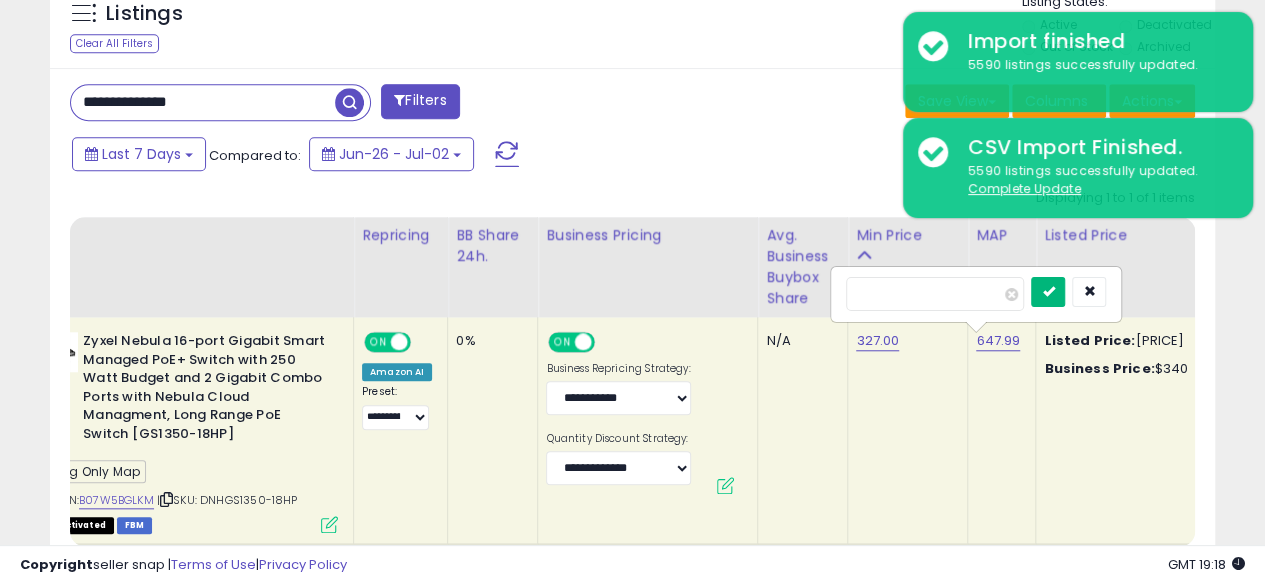 type on "***" 